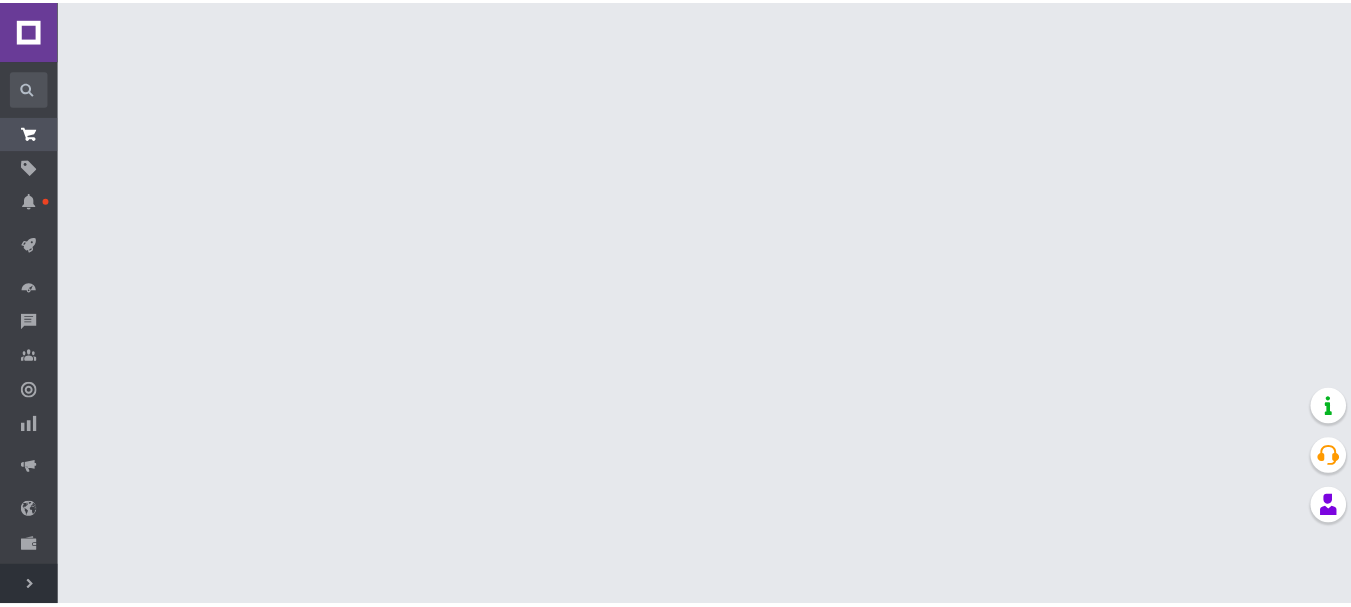 scroll, scrollTop: 0, scrollLeft: 0, axis: both 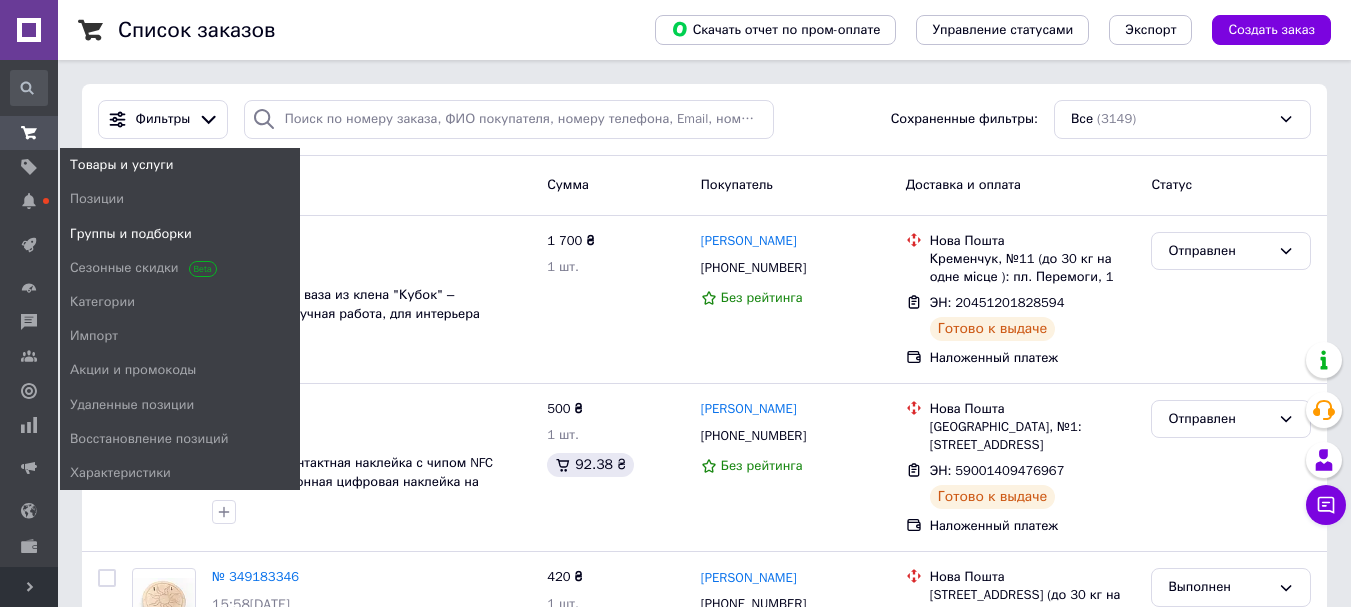 click on "Группы и подборки" at bounding box center [131, 234] 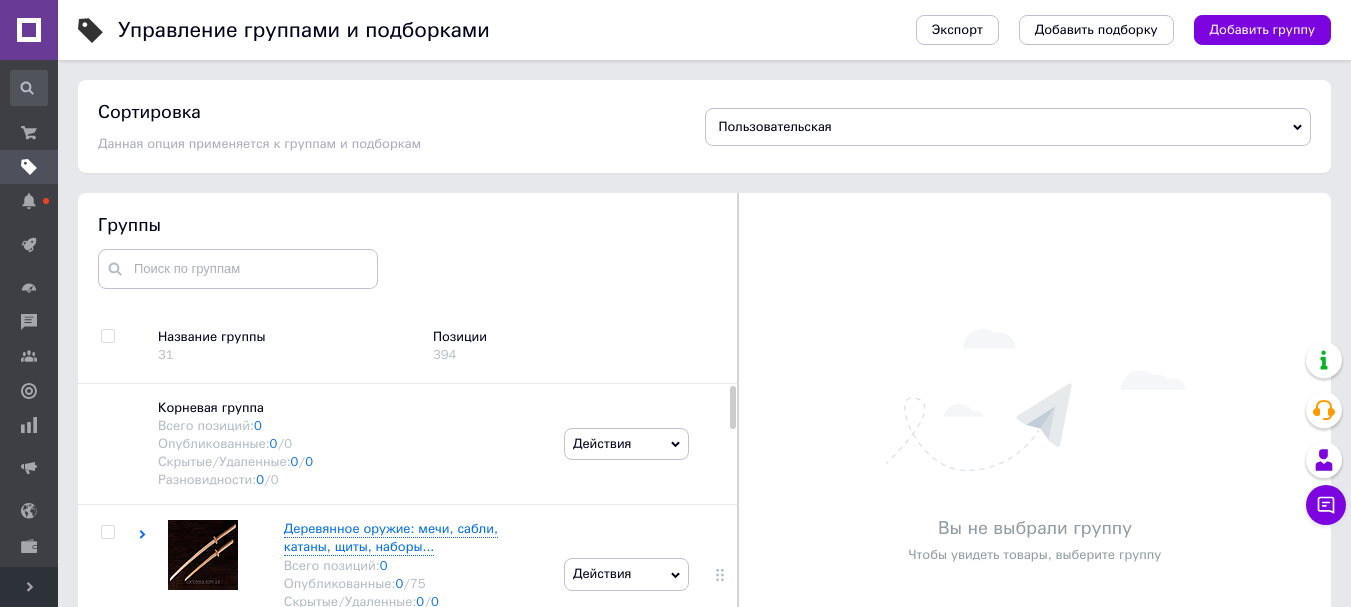 scroll, scrollTop: 113, scrollLeft: 0, axis: vertical 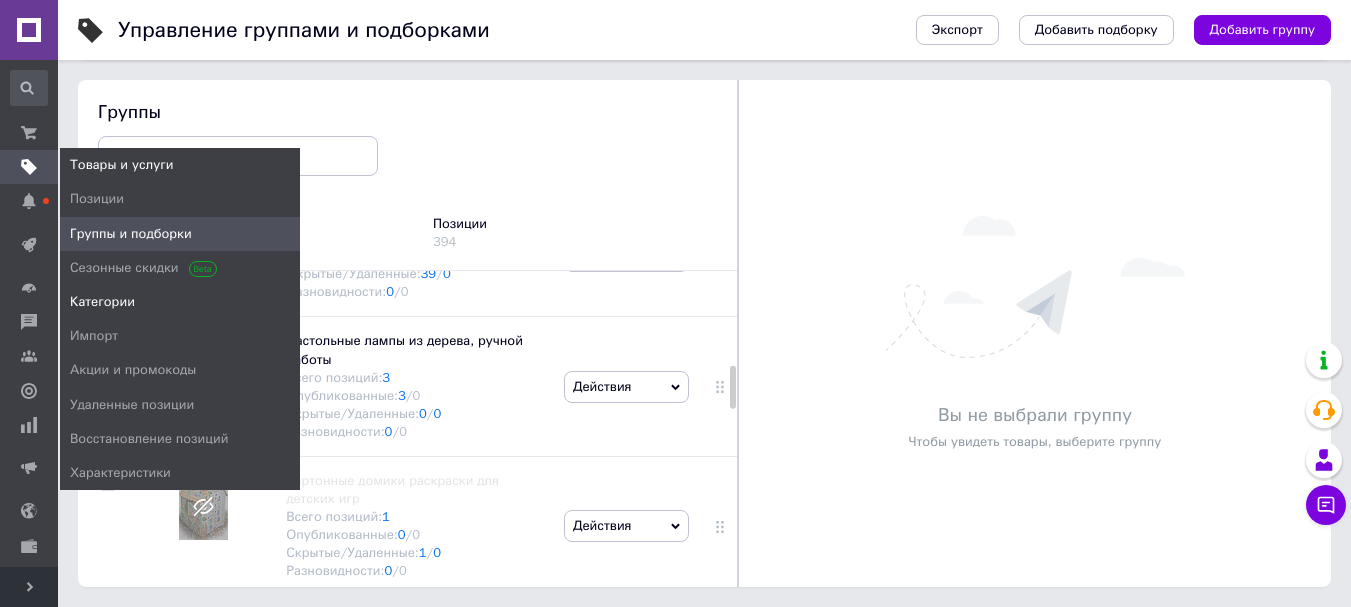 click on "Категории" at bounding box center (102, 302) 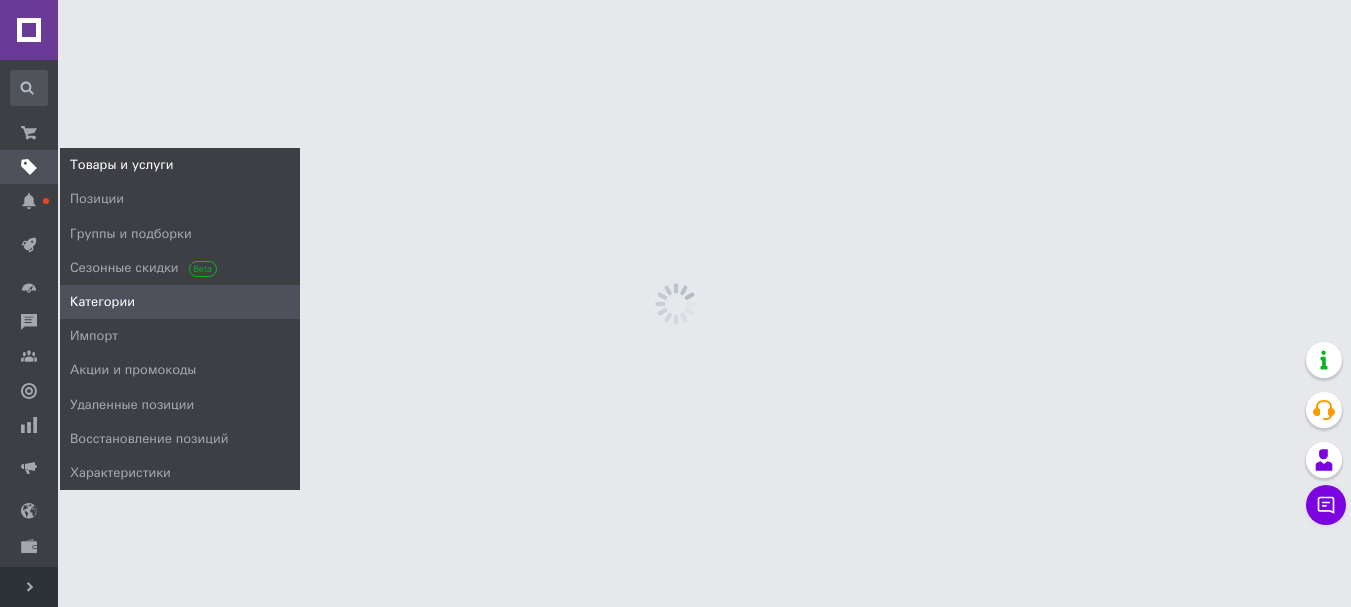 scroll, scrollTop: 0, scrollLeft: 0, axis: both 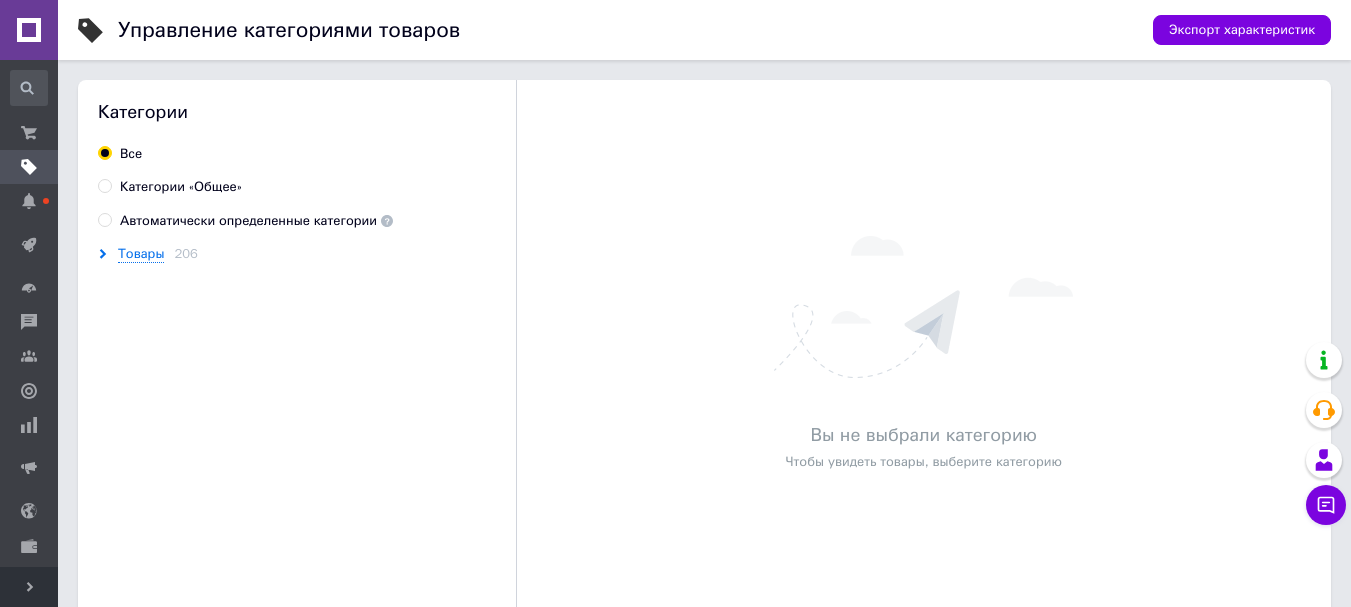 click 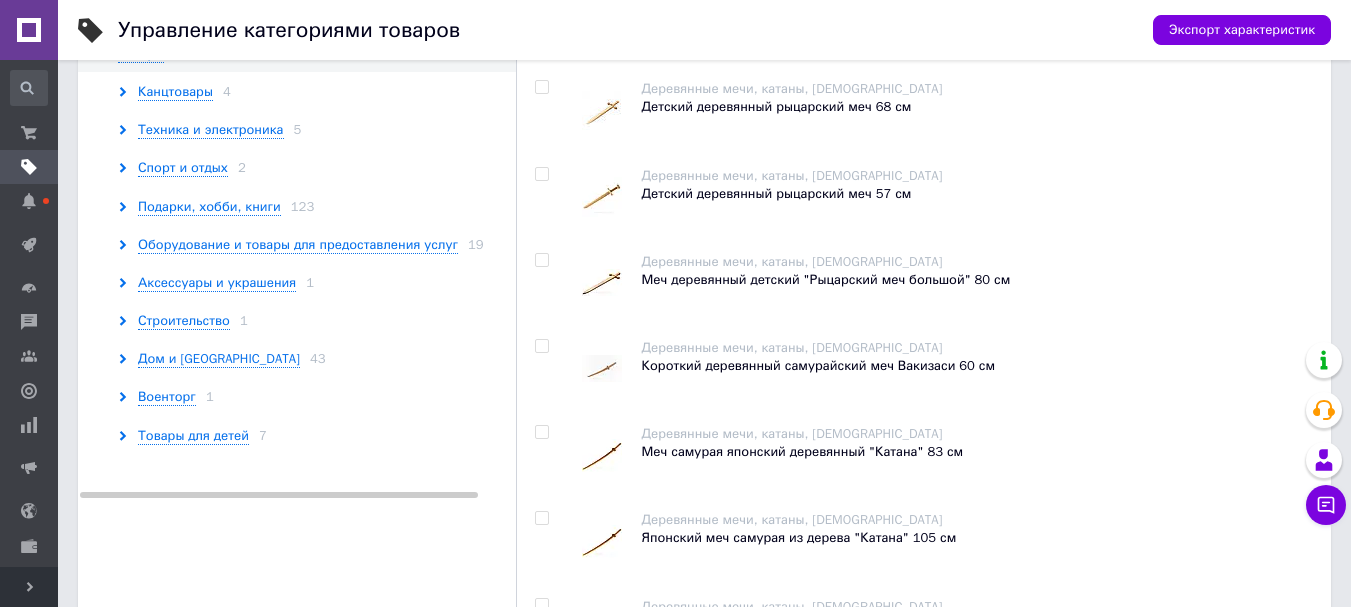 scroll, scrollTop: 0, scrollLeft: 0, axis: both 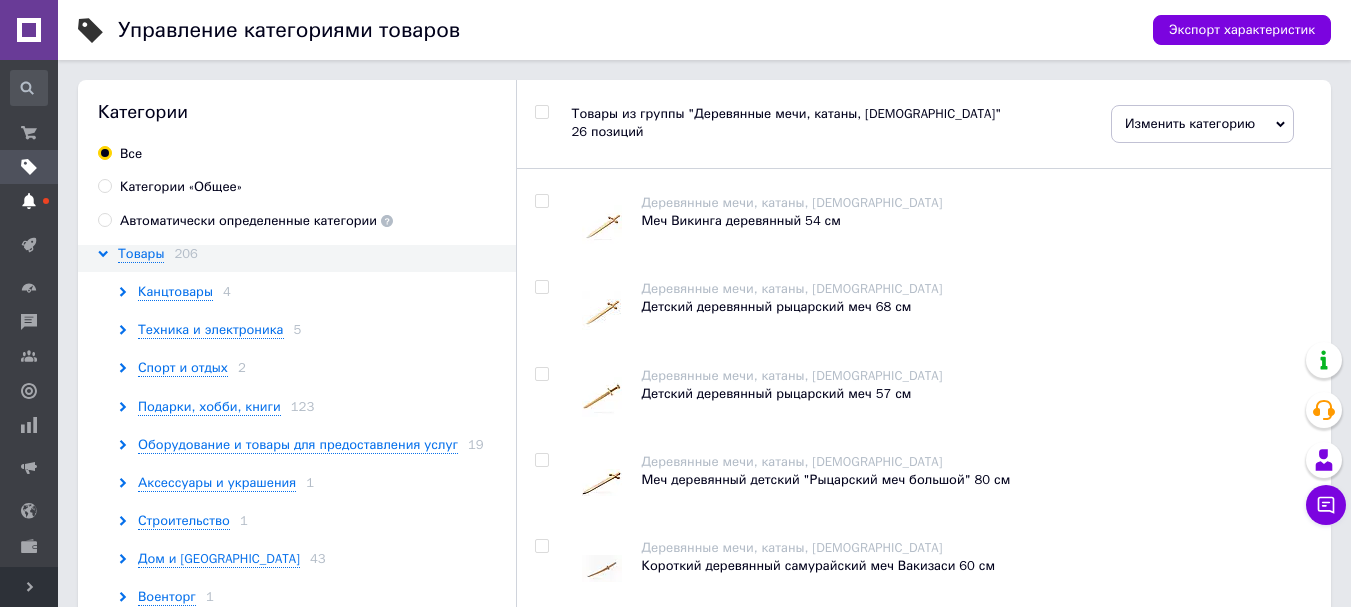 click 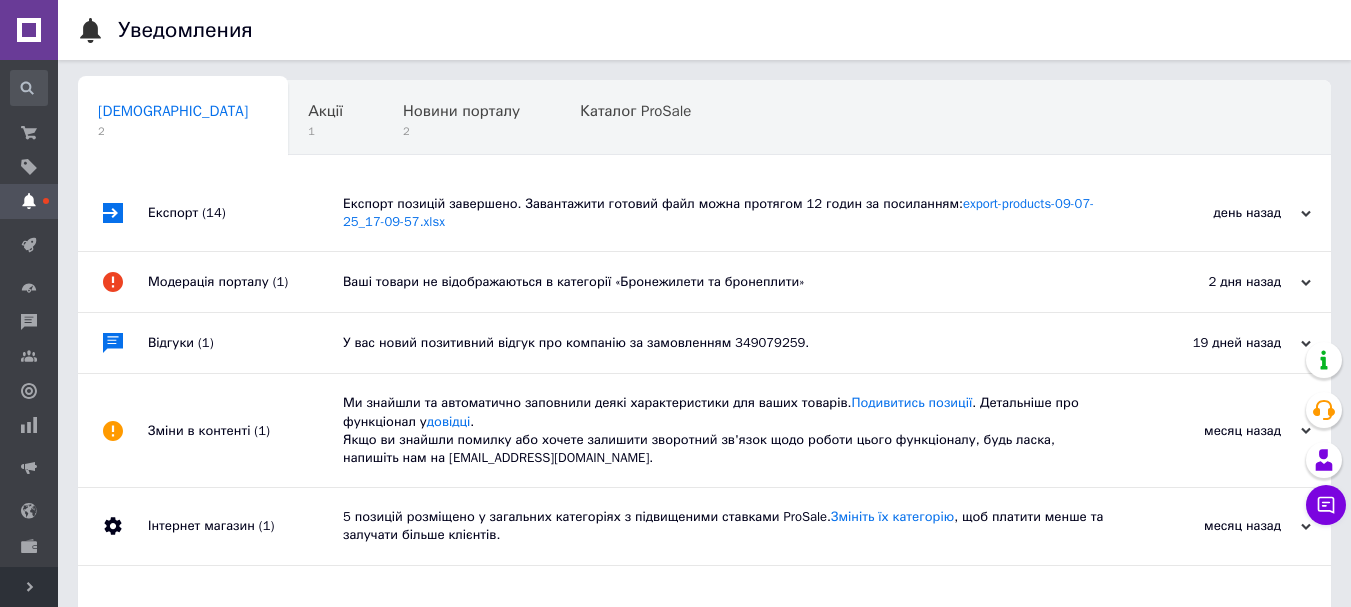 click on "Відгуки   (1)" at bounding box center [245, 343] 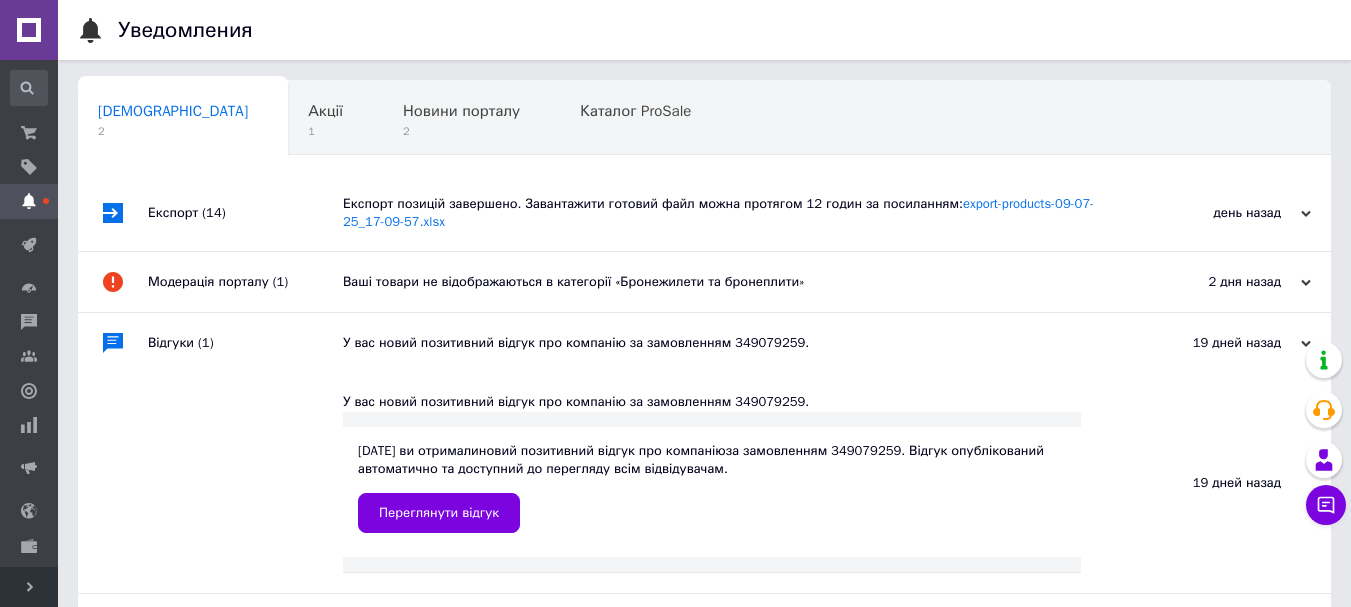 scroll, scrollTop: 100, scrollLeft: 0, axis: vertical 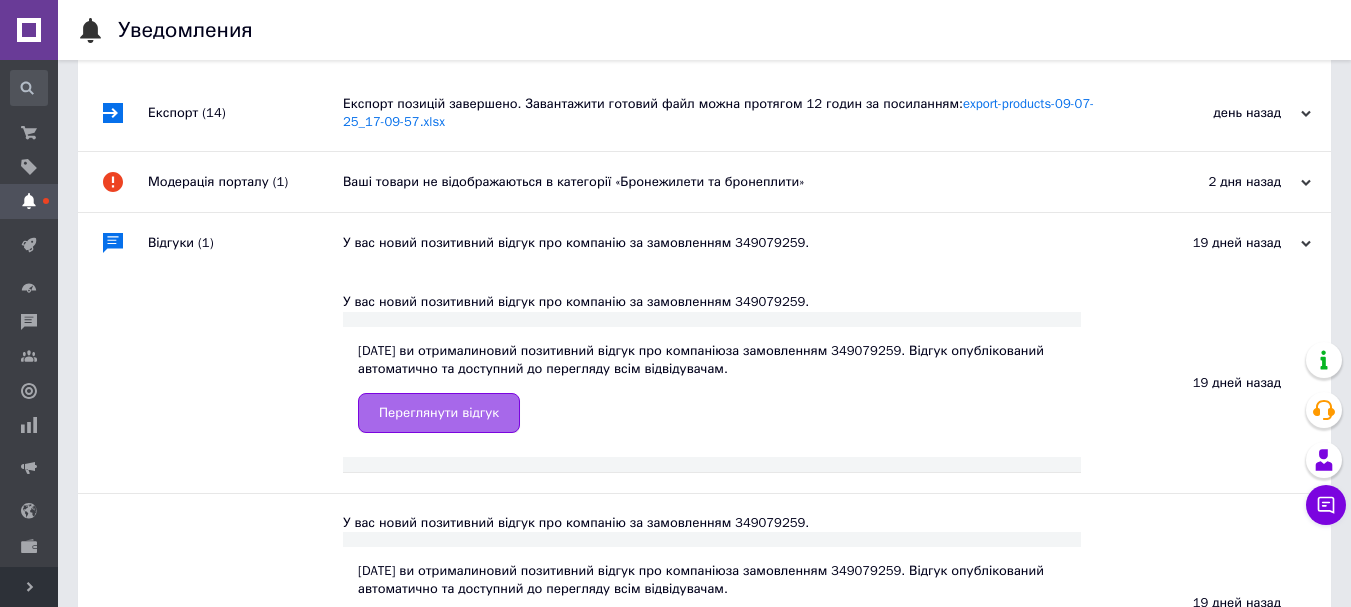 click on "Переглянути відгук" at bounding box center [439, 413] 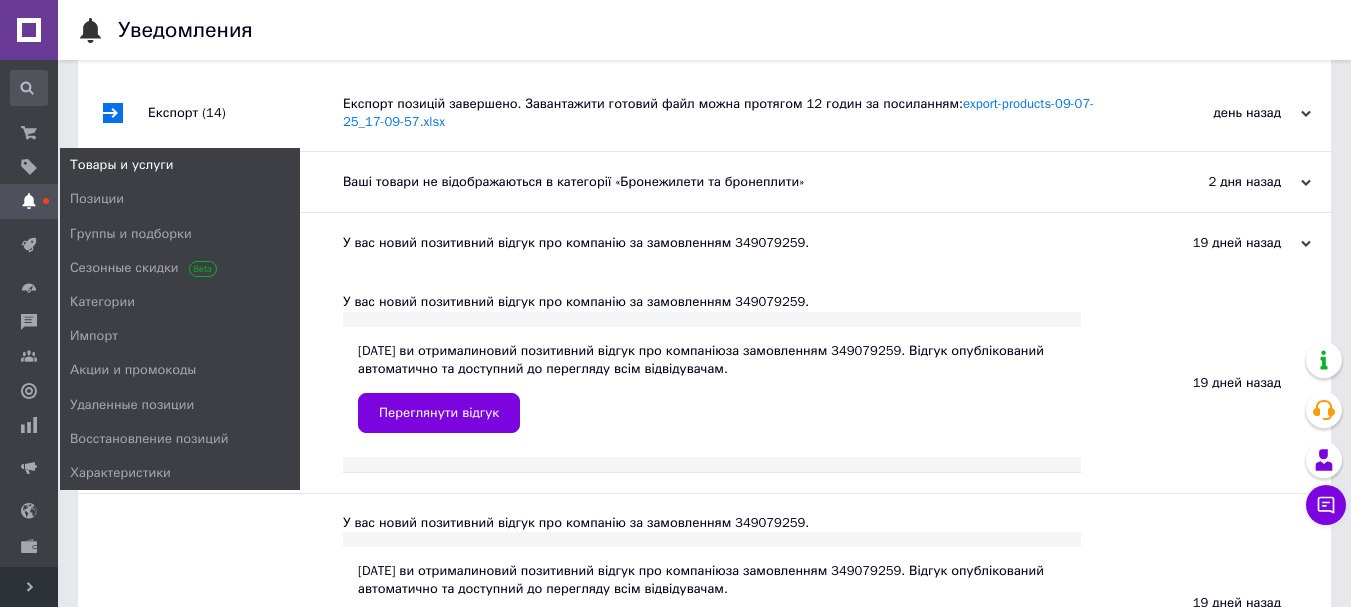 click on "Товары и услуги" at bounding box center (122, 165) 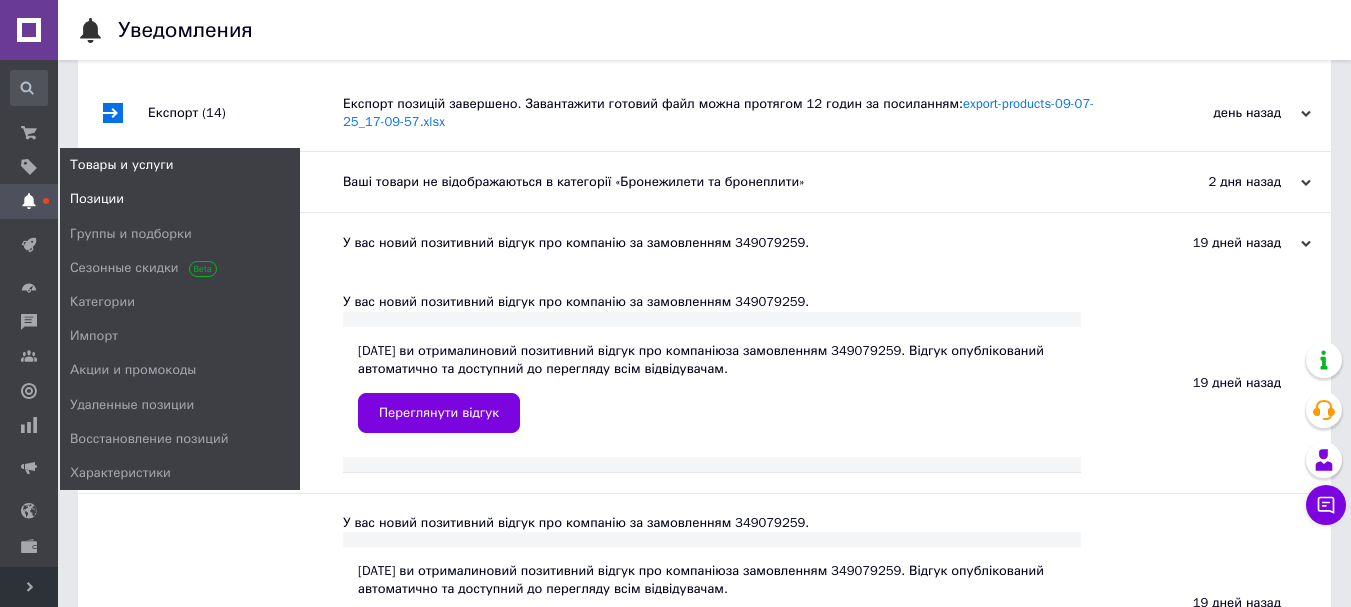 click on "Позиции" at bounding box center [97, 199] 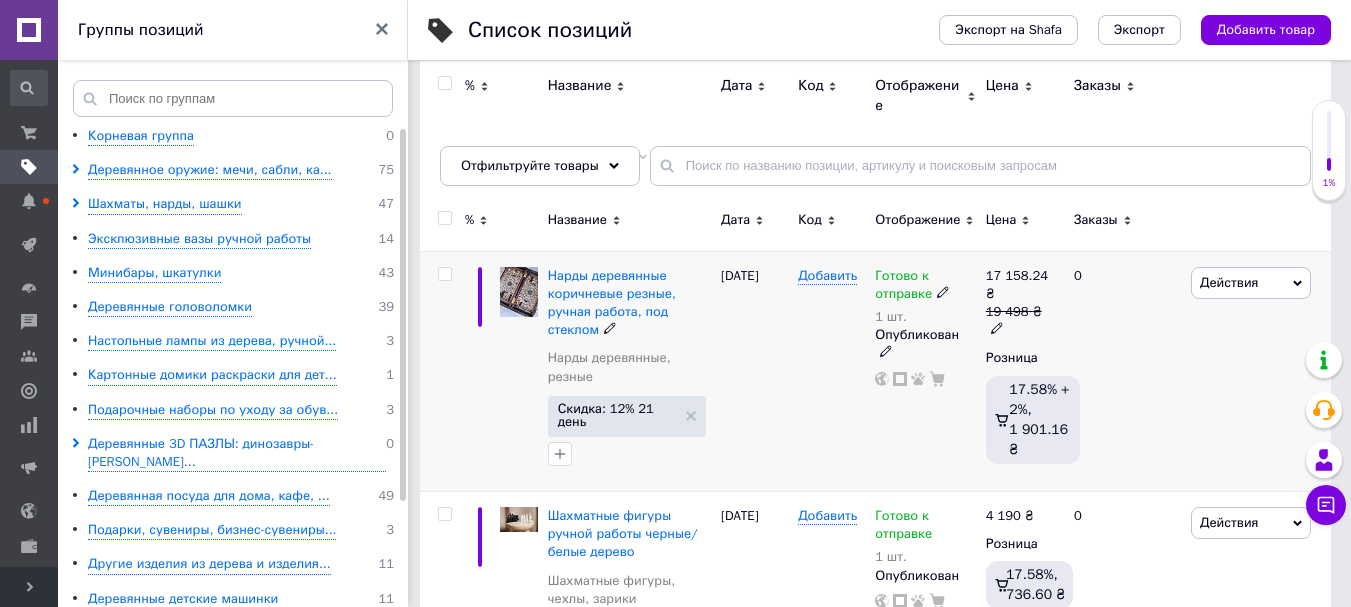 scroll, scrollTop: 0, scrollLeft: 0, axis: both 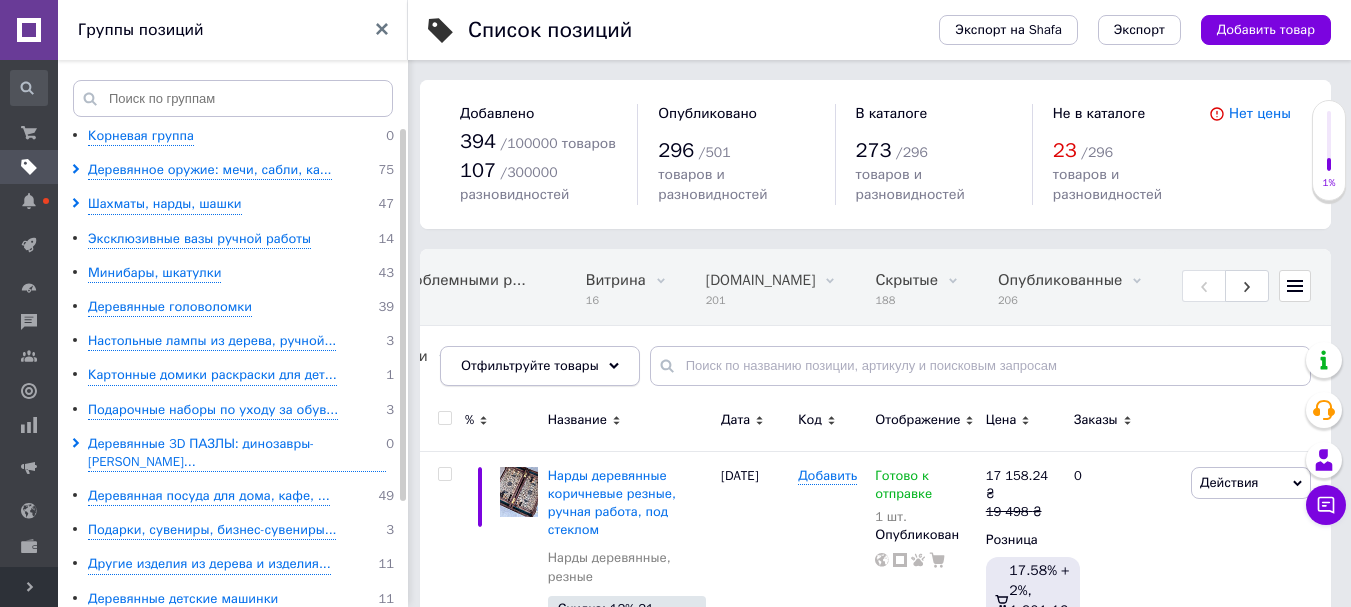 click on "Отфильтруйте товары" at bounding box center (540, 366) 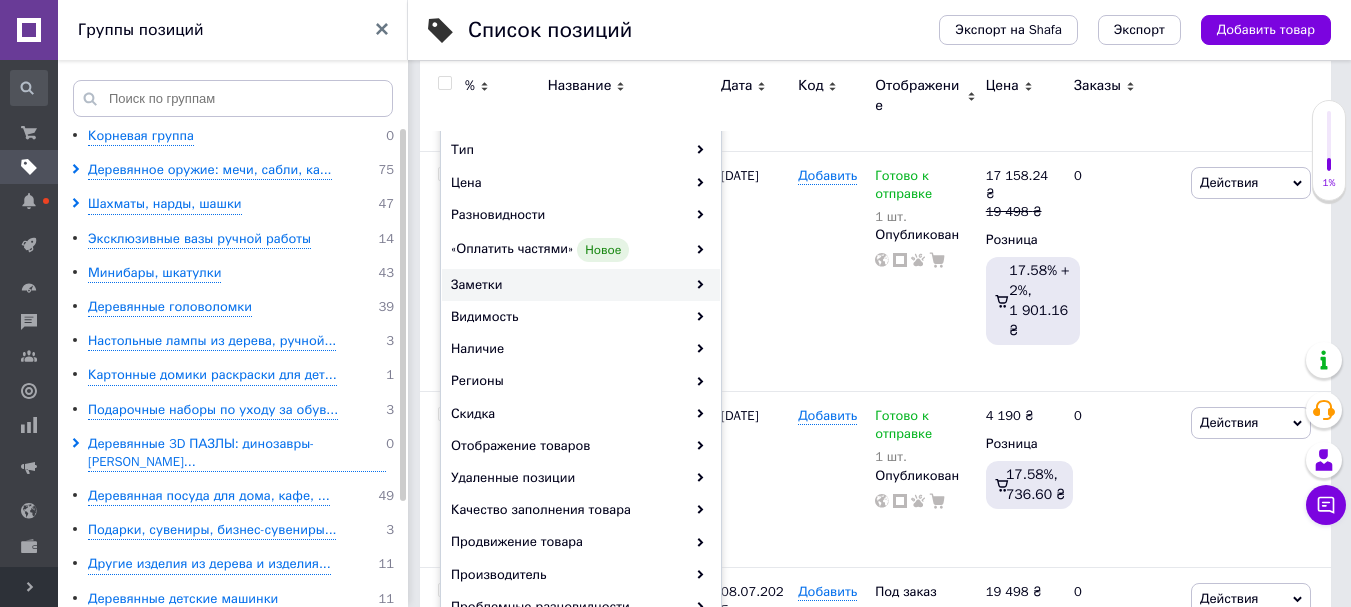 scroll, scrollTop: 100, scrollLeft: 0, axis: vertical 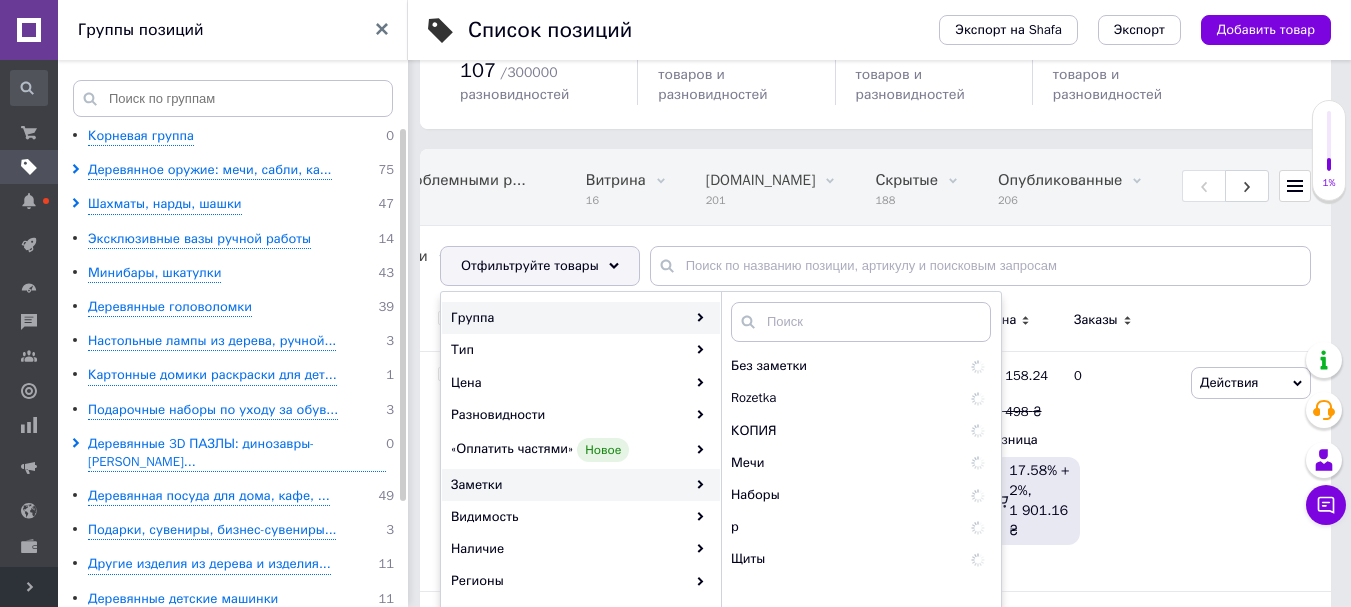 click 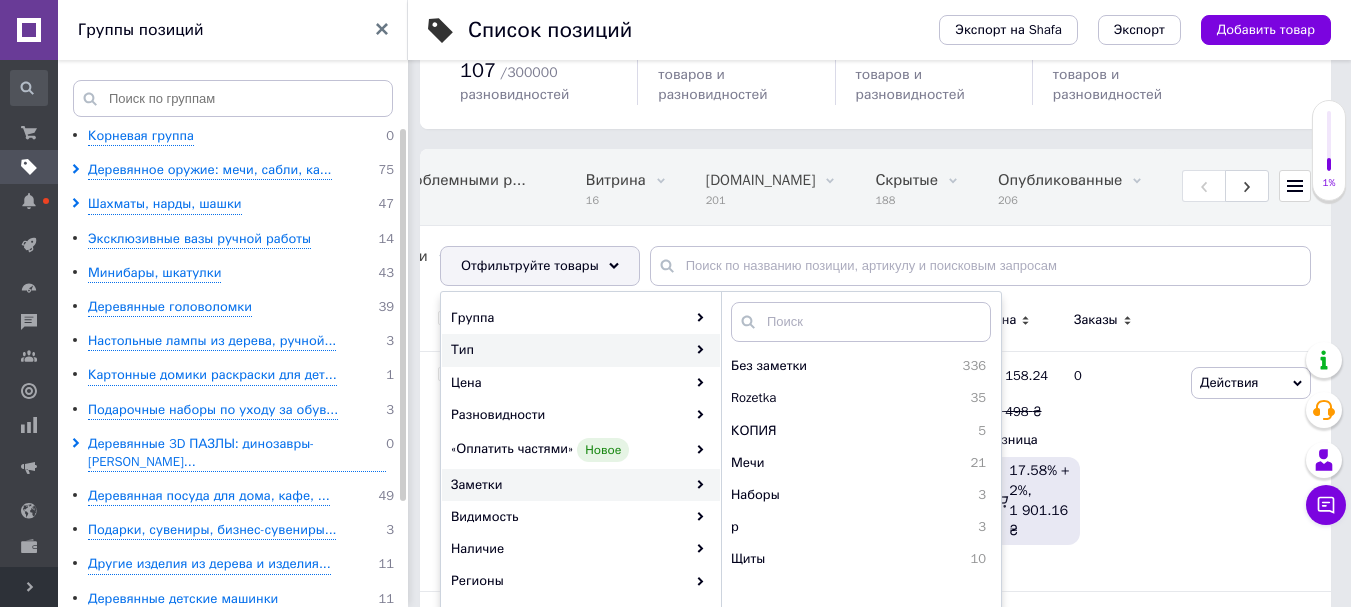 click 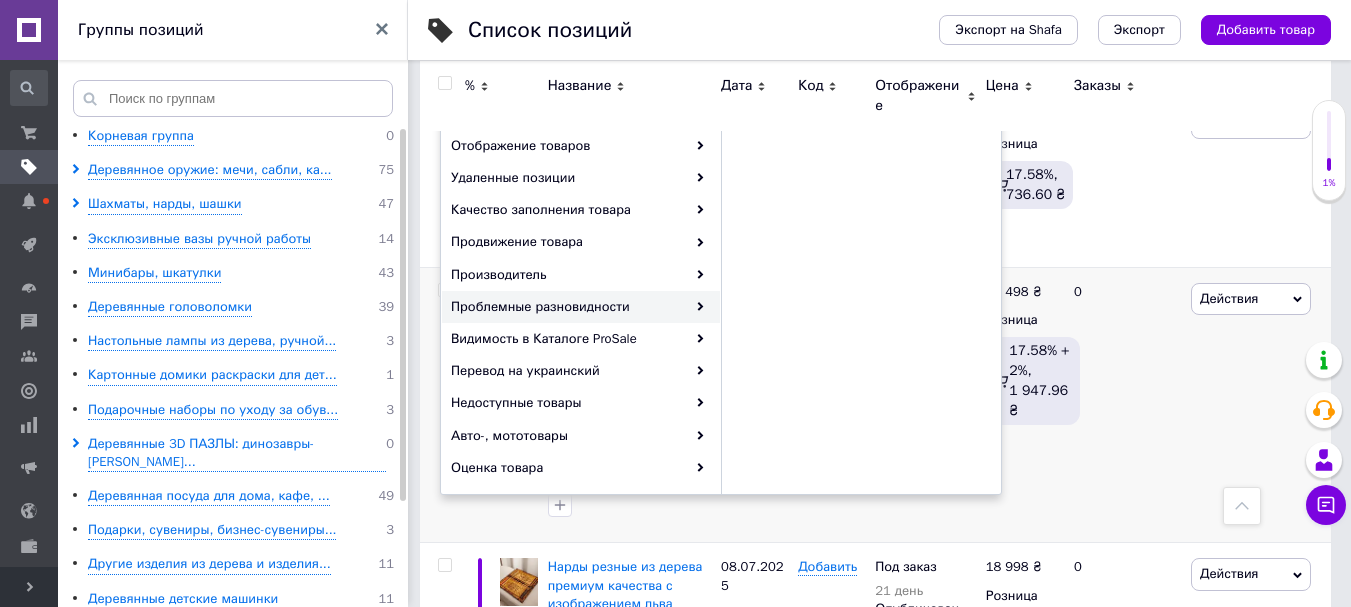 scroll, scrollTop: 700, scrollLeft: 0, axis: vertical 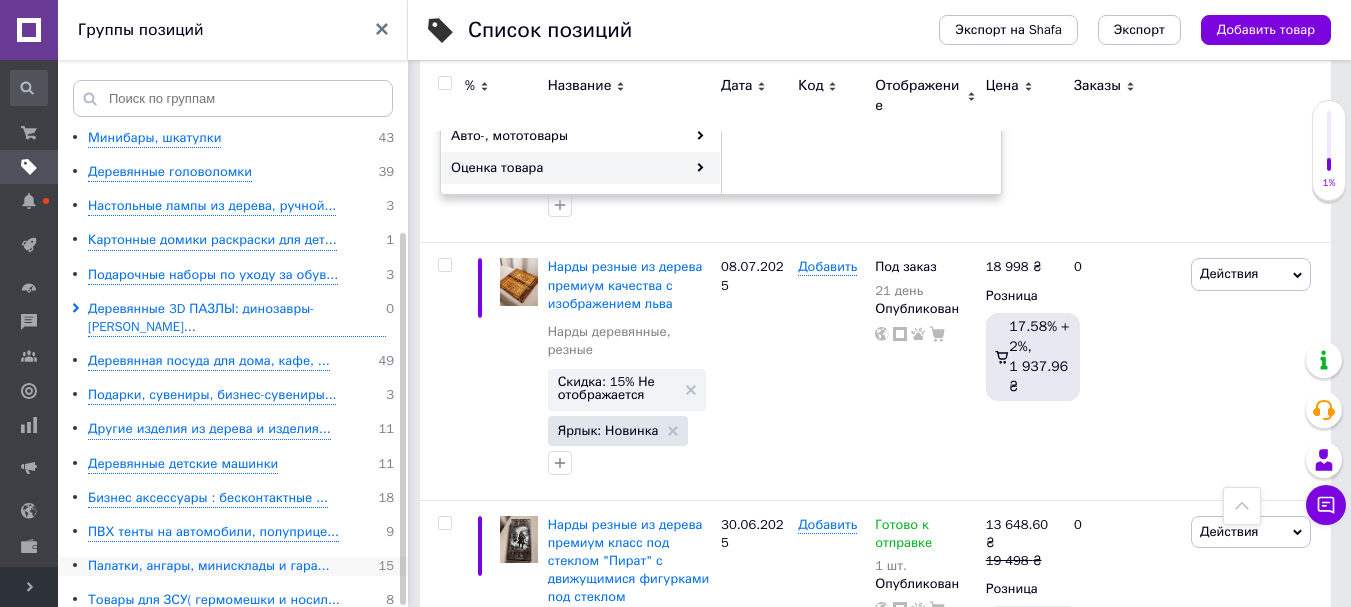 click on "Палатки, ангары, минисклады и гара..." at bounding box center (208, 566) 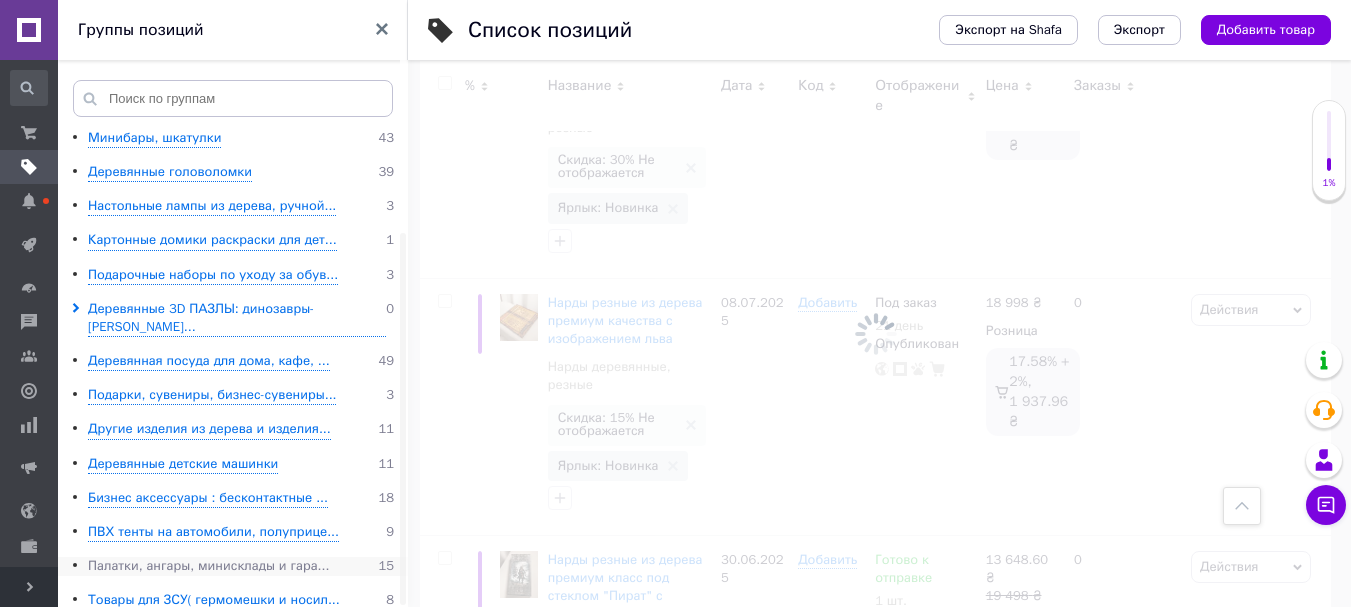scroll, scrollTop: 935, scrollLeft: 0, axis: vertical 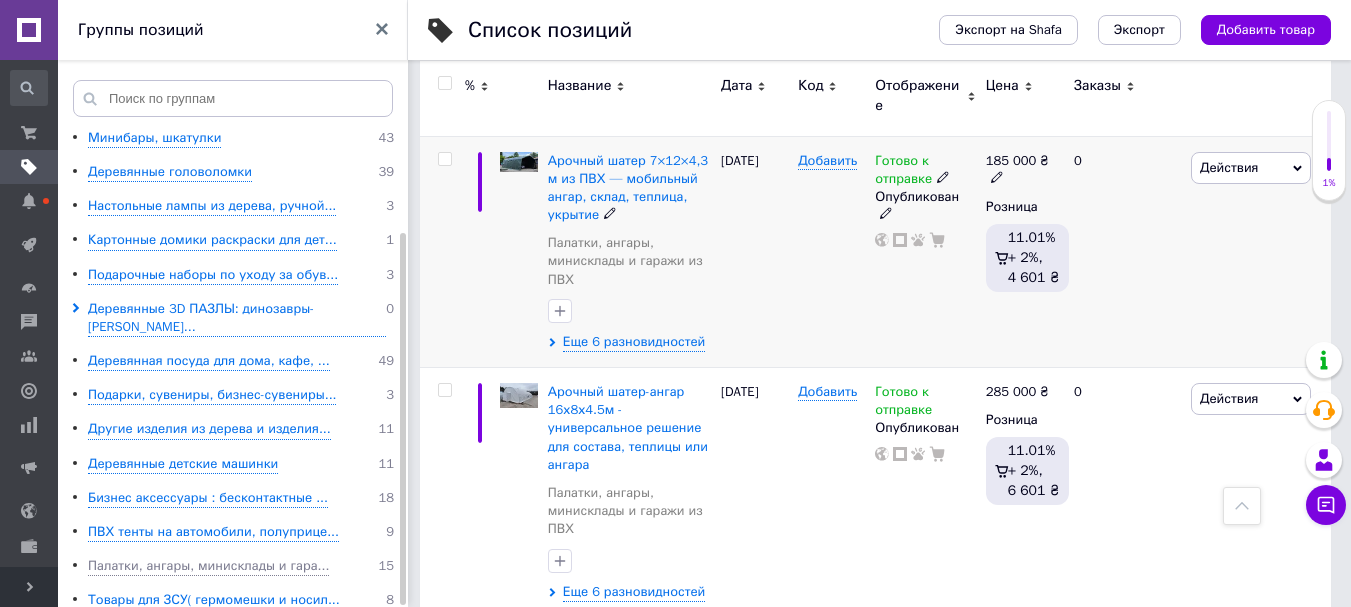click 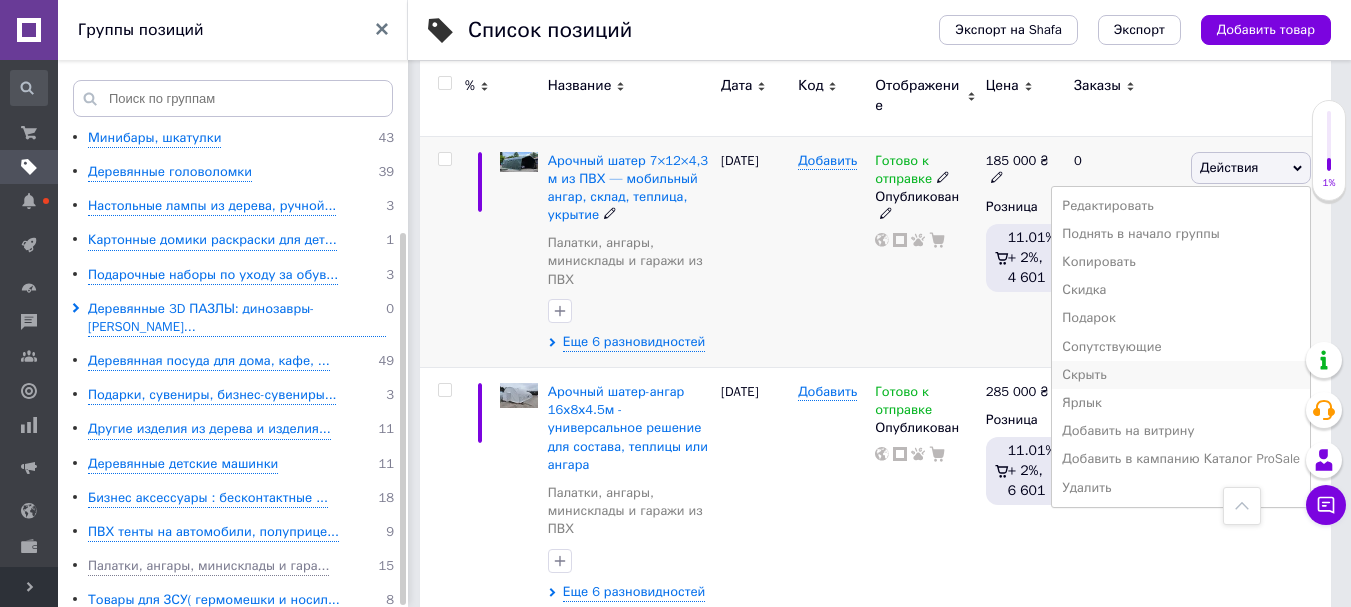 click on "Скрыть" at bounding box center [1181, 375] 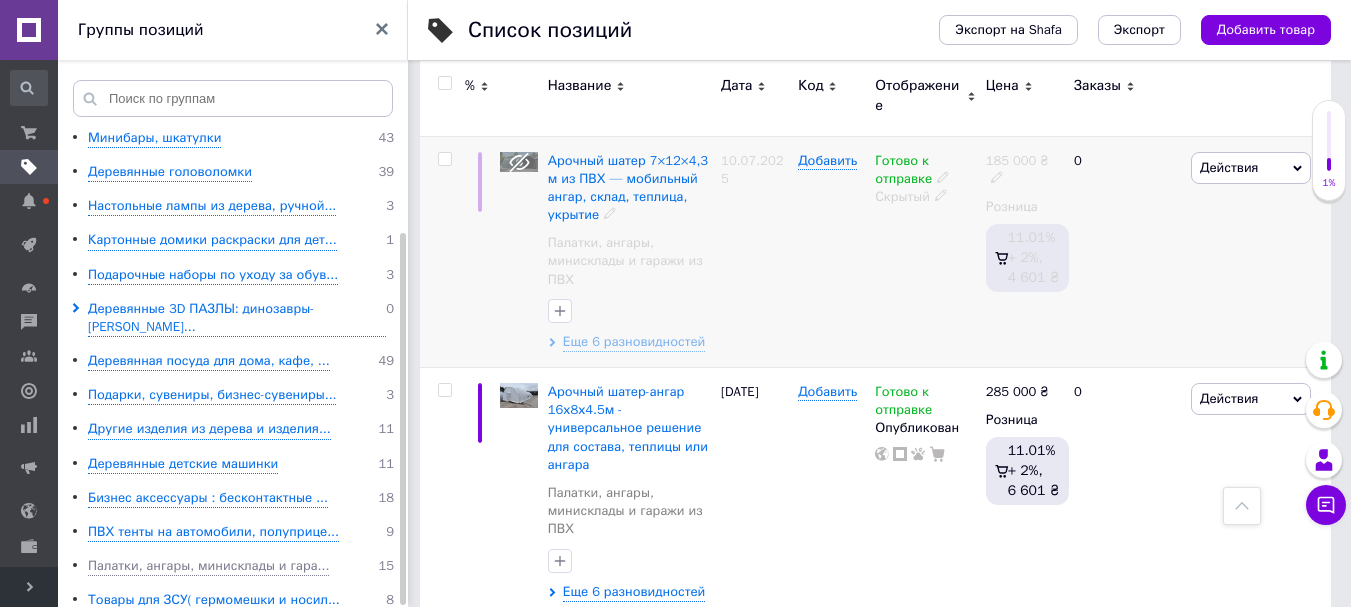 click 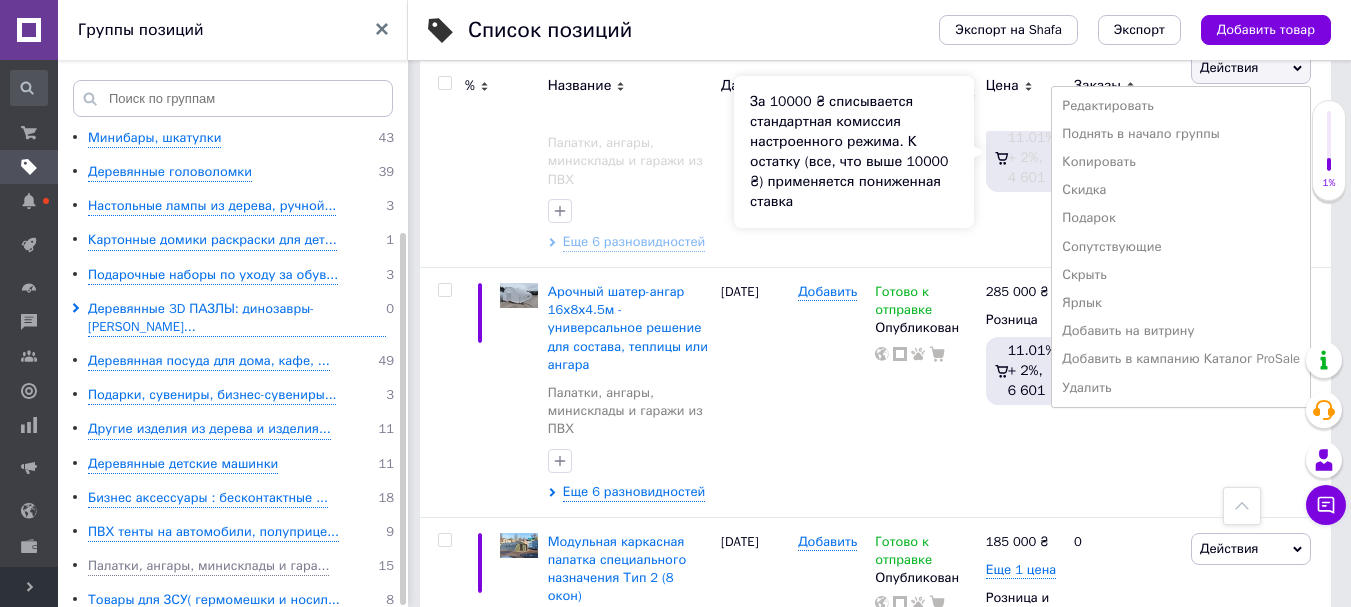 scroll, scrollTop: 800, scrollLeft: 0, axis: vertical 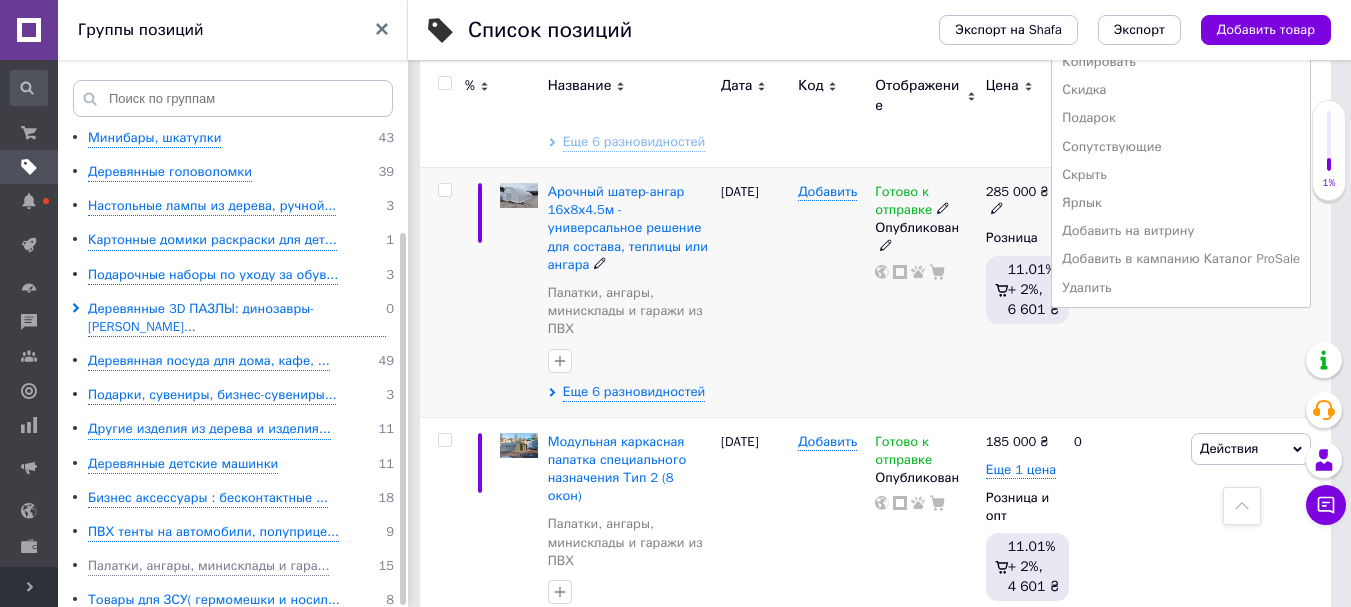 click on "Добавить" at bounding box center [831, 293] 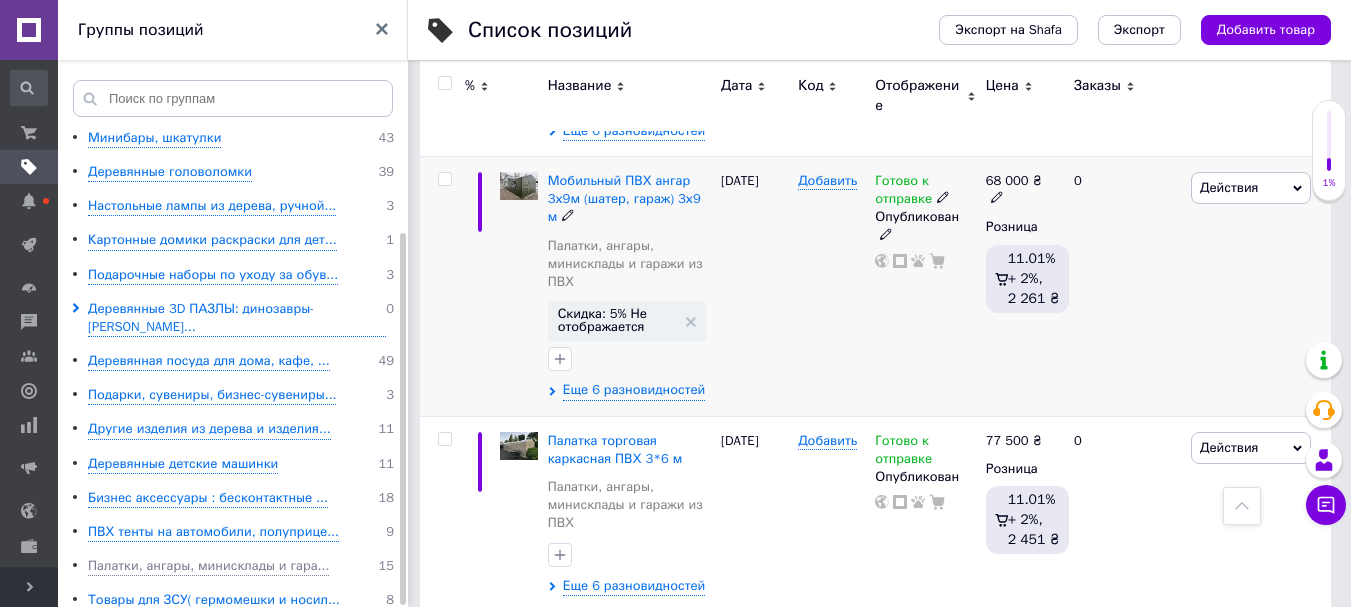 scroll, scrollTop: 2500, scrollLeft: 0, axis: vertical 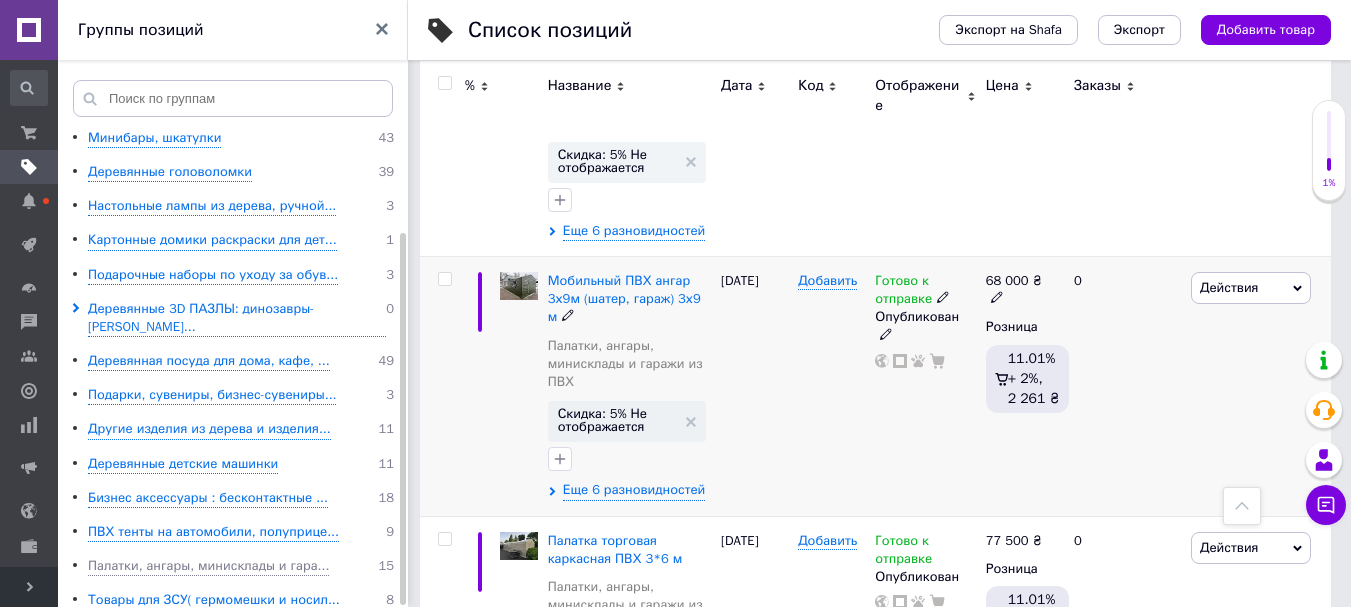 click 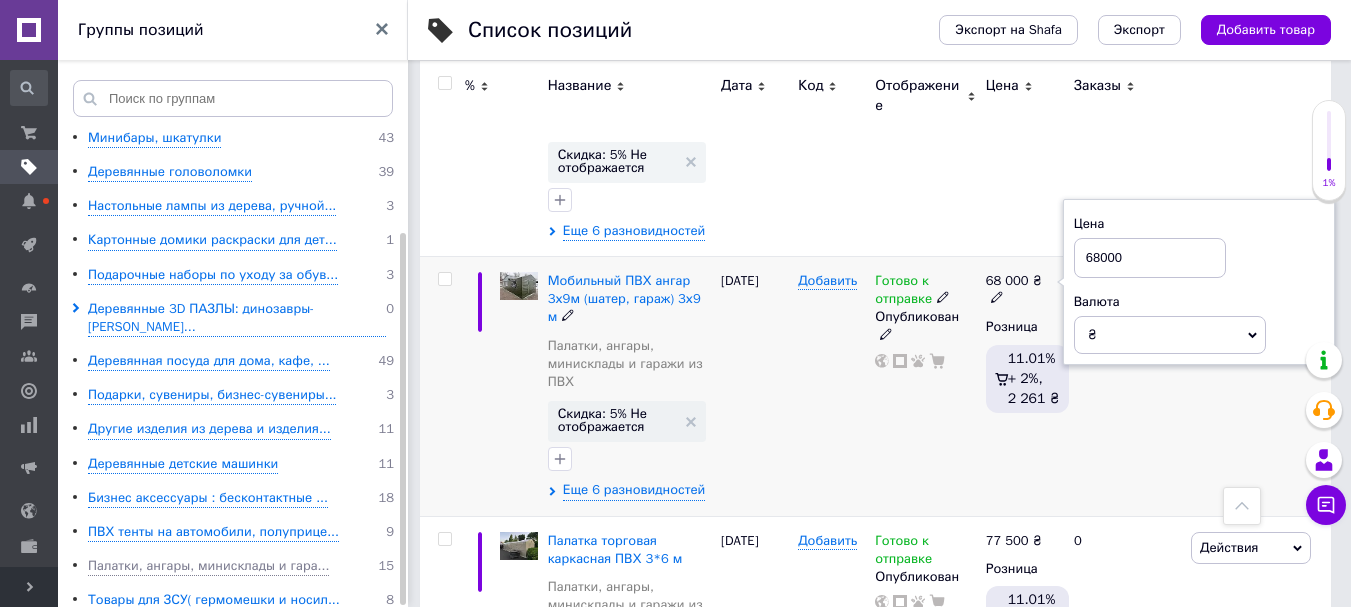 click on "68000" at bounding box center (1150, 258) 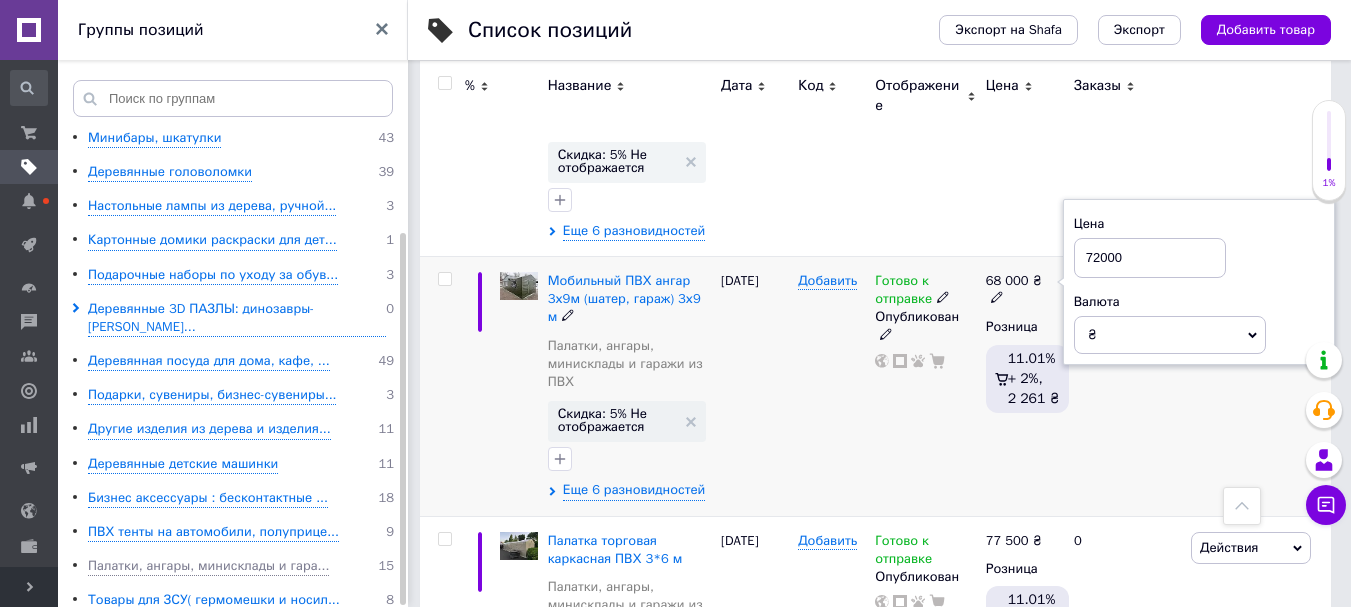 type on "72000" 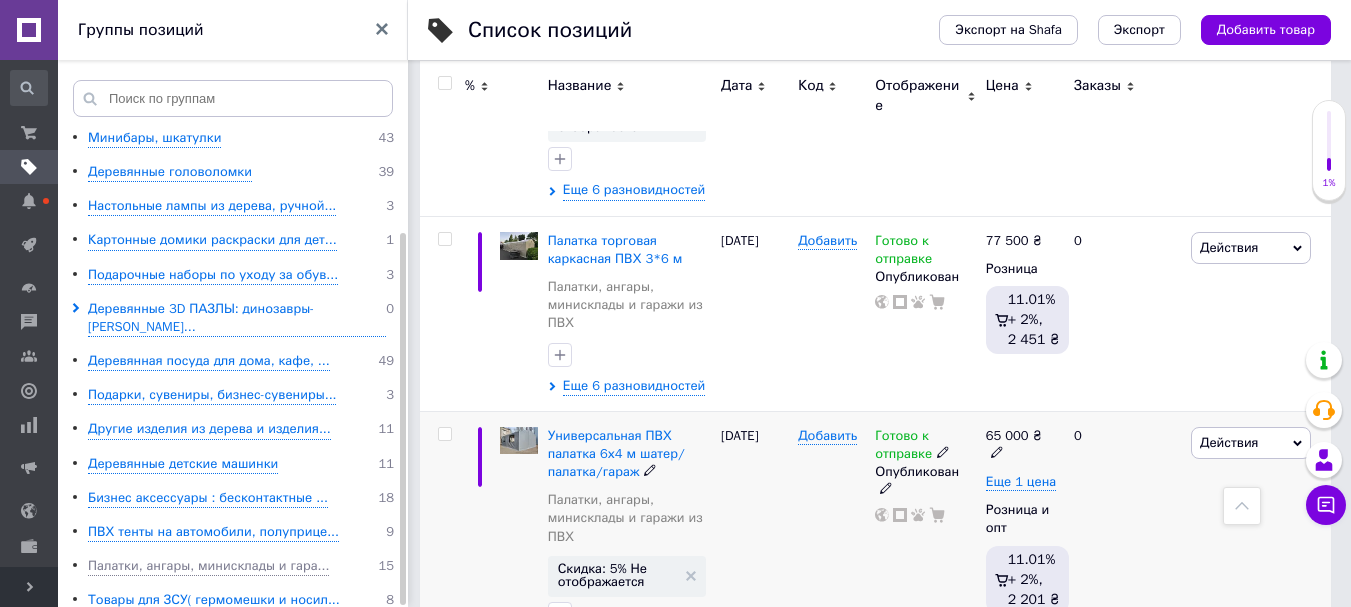 scroll, scrollTop: 2900, scrollLeft: 0, axis: vertical 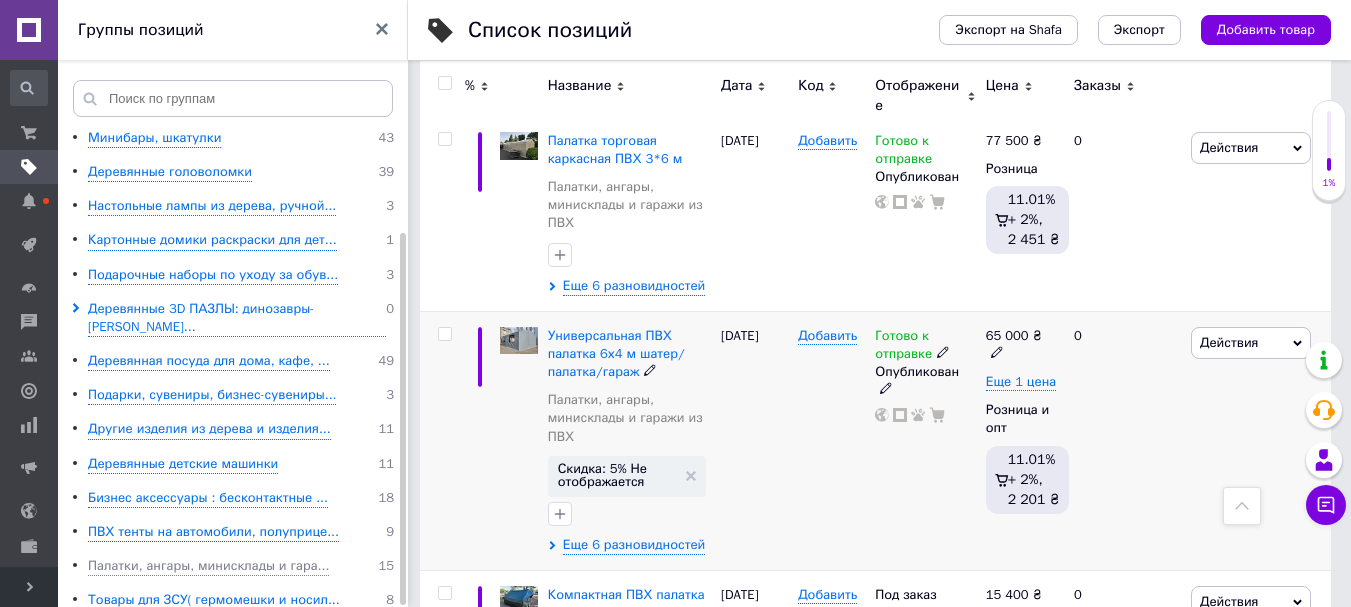 click 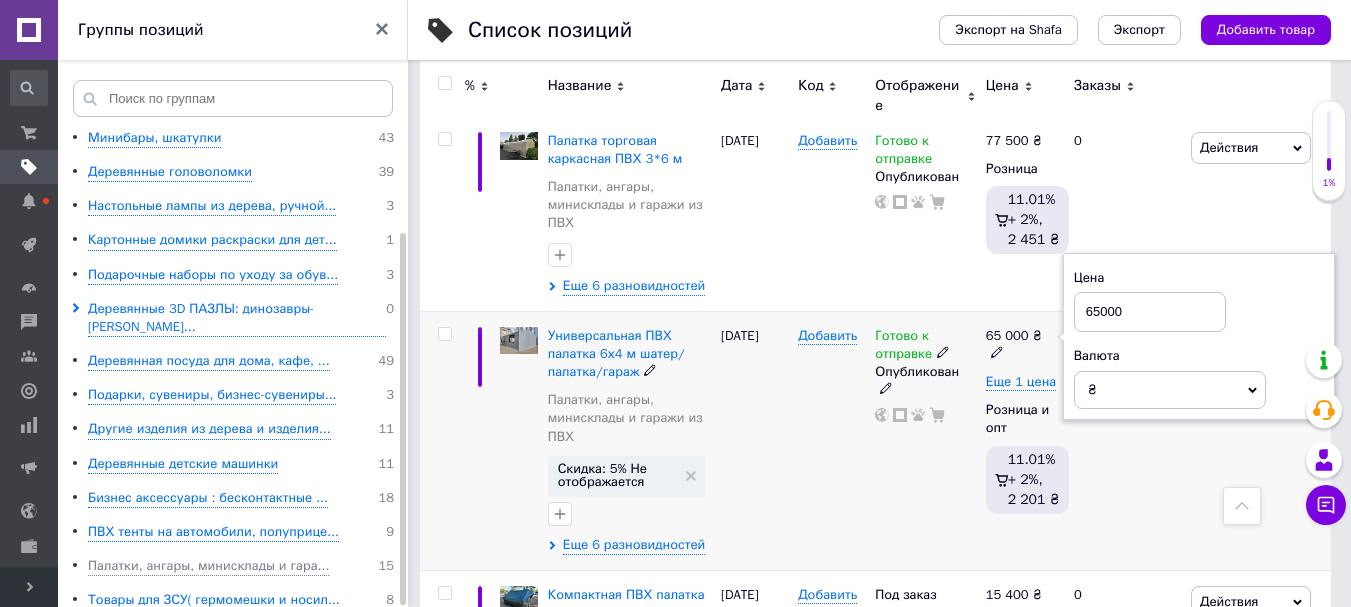 click on "65000" at bounding box center (1150, 312) 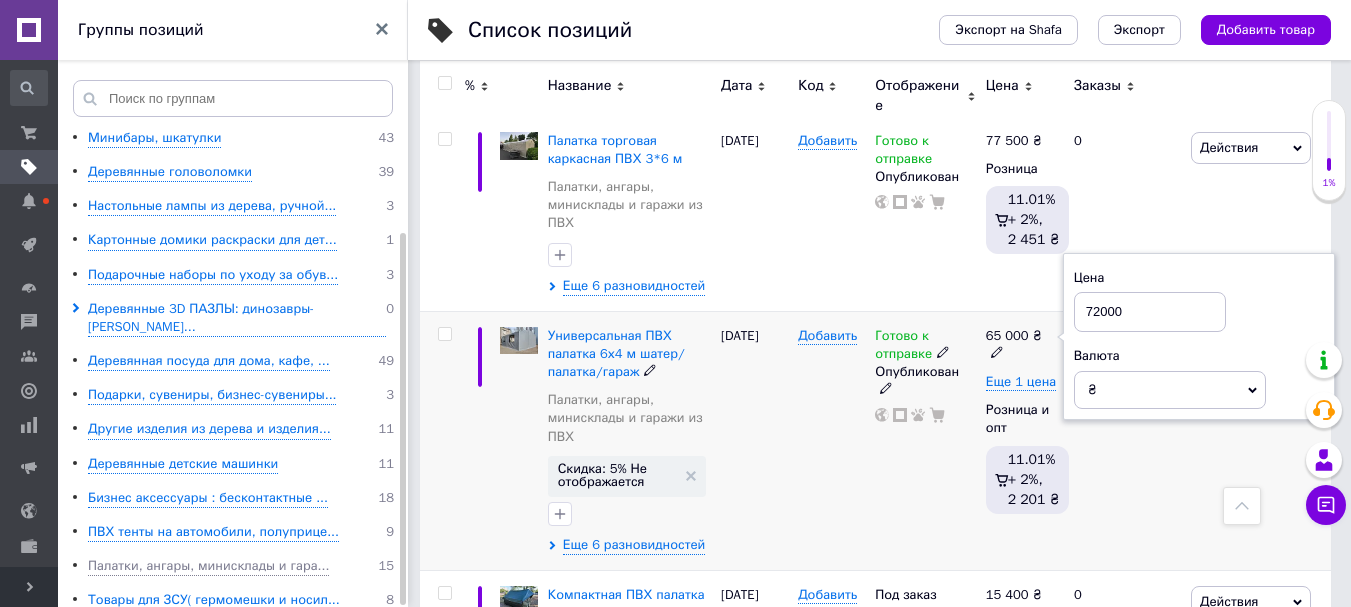 type on "72000" 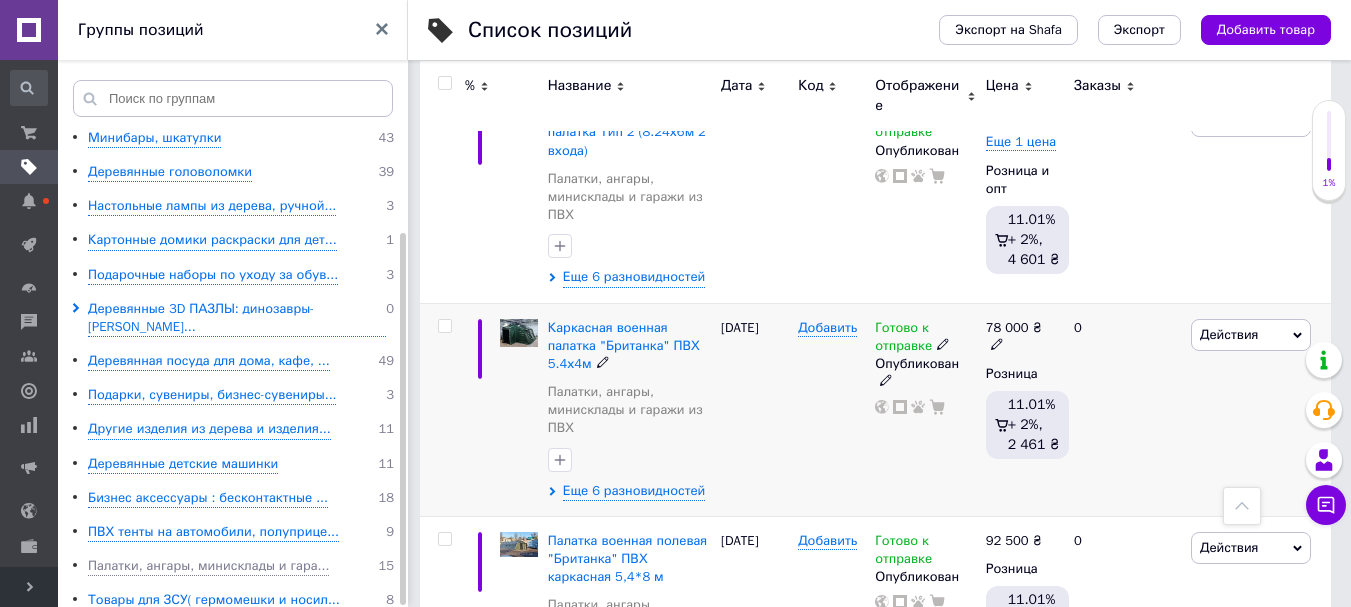 scroll, scrollTop: 1459, scrollLeft: 0, axis: vertical 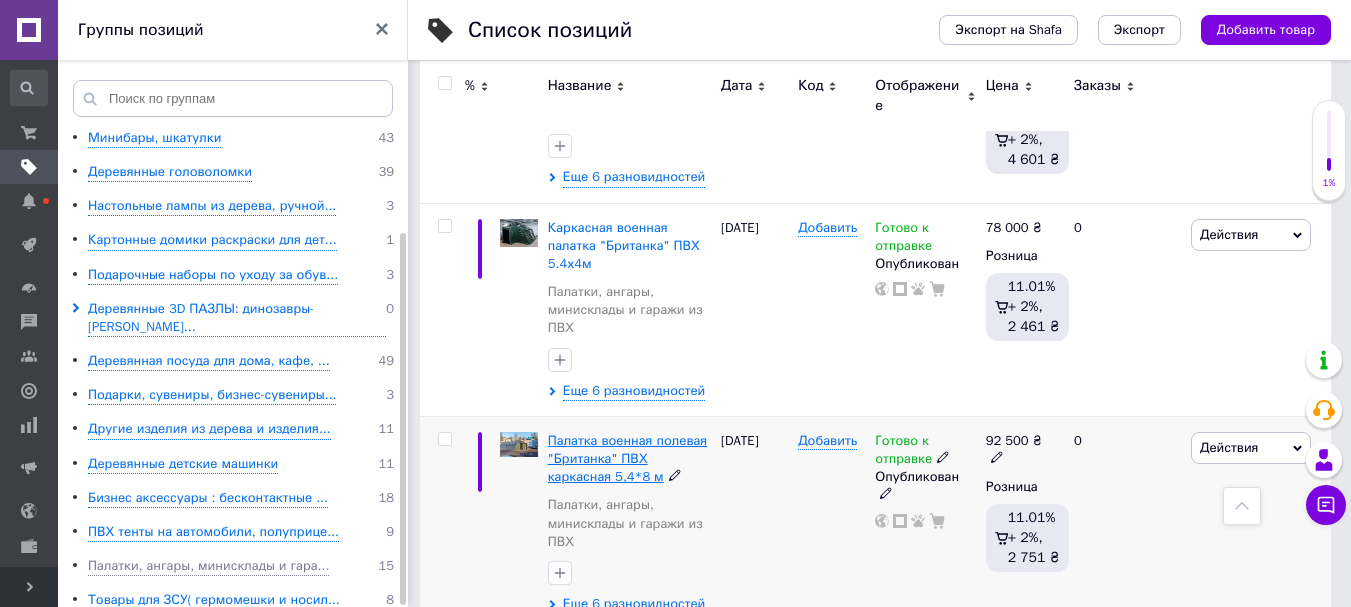 click on "Палатка военная полевая "Британка" ПВХ каркасная 5,4*8 м" at bounding box center (628, 458) 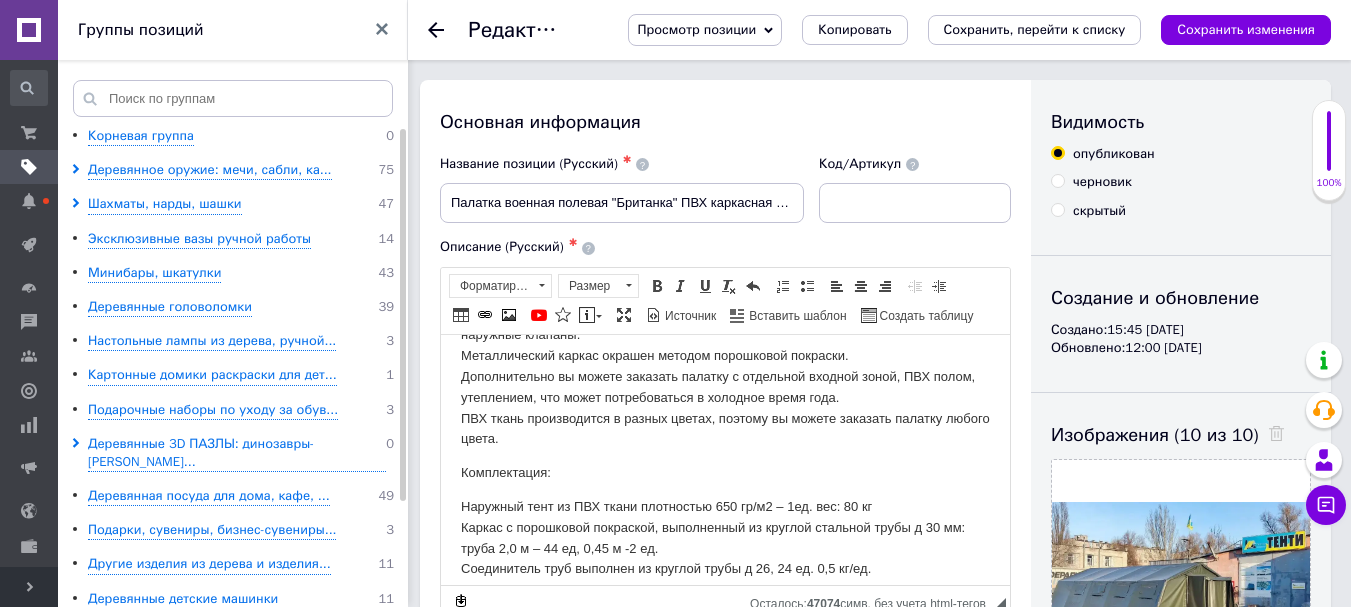 scroll, scrollTop: 400, scrollLeft: 0, axis: vertical 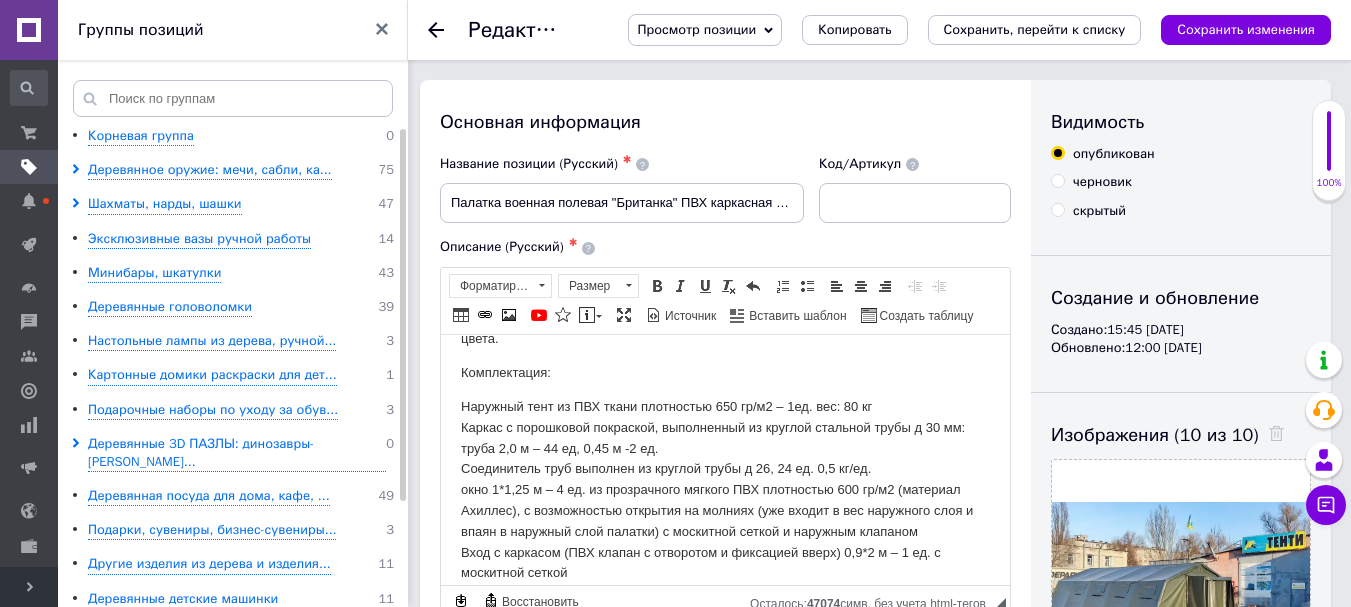 click on "Наружный тент из ПВХ ткани плотностью 650 гр/м2 – 1ед. вес: 80 кг Каркас с порошковой покраской, выполненный из круглой стальной трубы д 30 мм: труба 2,0 м – 44 ед, 0,45 м -2 ед. Соединитель труб выполнен из круглой трубы д 26, 24 ед. 0,5 кг/ед. окно 1*1,25 м – 4 ед. из прозрачного мягкого ПВХ плотностью 600 гр/м2 (материал Ахиллес), с возможностью открытия на молниях (уже входит в вес наружного слоя и впаян в наружный слой палатки) с москитной сеткой и наружным клапаном Вход с каркасом (ПВХ клапан с отворотом и фиксацией вверх) 0,9*2 м – 1 ед. с москитной сеткой" at bounding box center (725, 562) 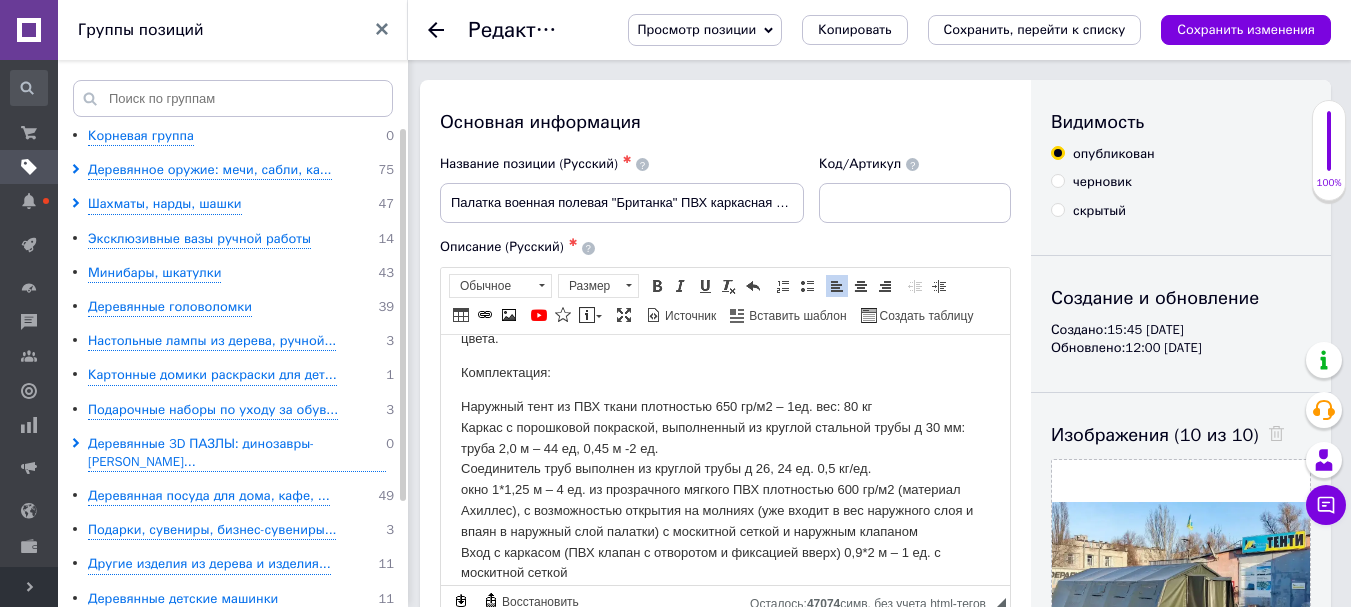 click on "Наружный тент из ПВХ ткани плотностью 650 гр/м2 – 1ед. вес: 80 кг Каркас с порошковой покраской, выполненный из круглой стальной трубы д 30 мм: труба 2,0 м – 44 ед, 0,45 м -2 ед. Соединитель труб выполнен из круглой трубы д 26, 24 ед. 0,5 кг/ед. окно 1*1,25 м – 4 ед. из прозрачного мягкого ПВХ плотностью 600 гр/м2 (материал Ахиллес), с возможностью открытия на молниях (уже входит в вес наружного слоя и впаян в наружный слой палатки) с москитной сеткой и наружным клапаном Вход с каркасом (ПВХ клапан с отворотом и фиксацией вверх) 0,9*2 м – 1 ед. с москитной сеткой" at bounding box center (725, 562) 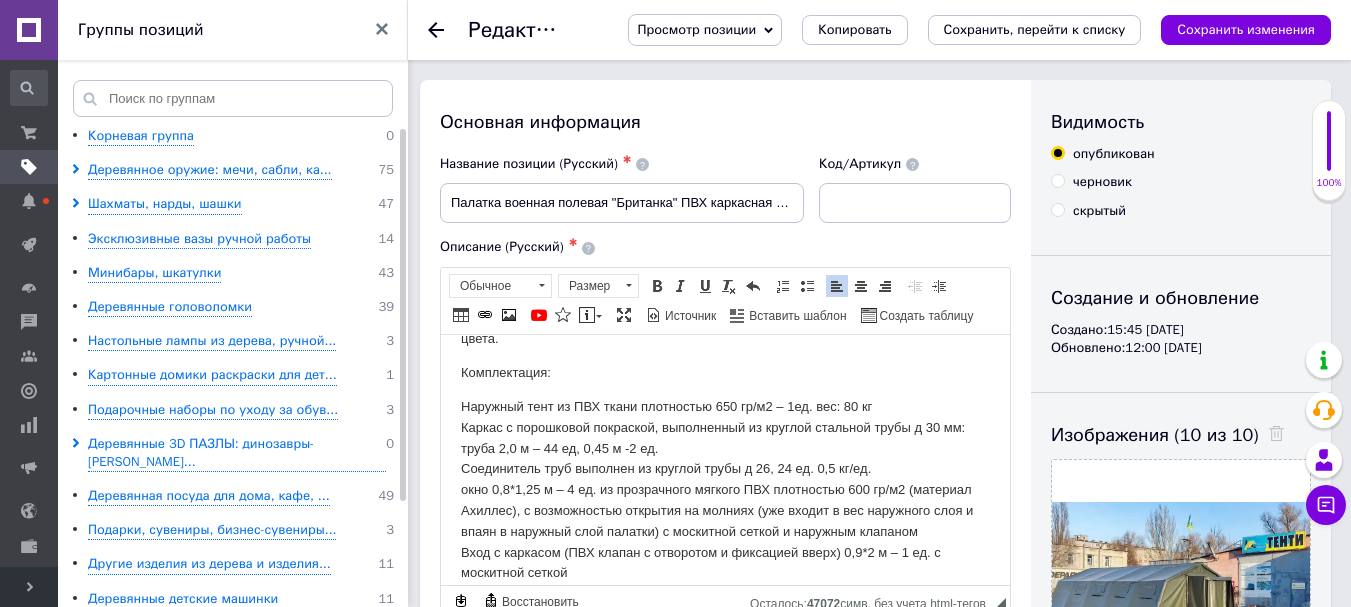 click on "Наружный тент из ПВХ ткани плотностью 650 гр/м2 – 1ед. вес: 80 кг Каркас с порошковой покраской, выполненный из круглой стальной трубы д 30 мм: труба 2,0 м – 44 ед, 0,45 м -2 ед. Соединитель труб выполнен из круглой трубы д 26, 24 ед. 0,5 кг/ед. окно 0,8*1,25 м – 4 ед. из прозрачного мягкого ПВХ плотностью 600 гр/м2 (материал Ахиллес), с возможностью открытия на молниях (уже входит в вес наружного слоя и впаян в наружный слой палатки) с москитной сеткой и наружным клапаном Вход с каркасом (ПВХ клапан с отворотом и фиксацией вверх) 0,9*2 м – 1 ед. с москитной сеткой" at bounding box center (725, 562) 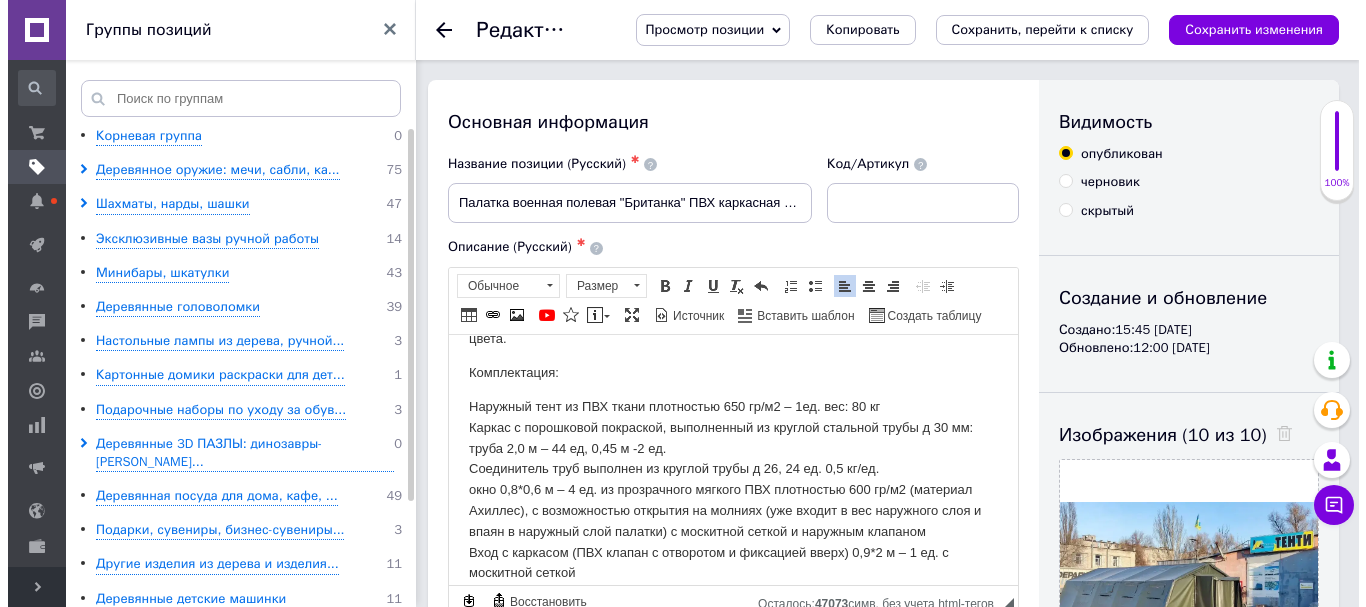 scroll, scrollTop: 500, scrollLeft: 0, axis: vertical 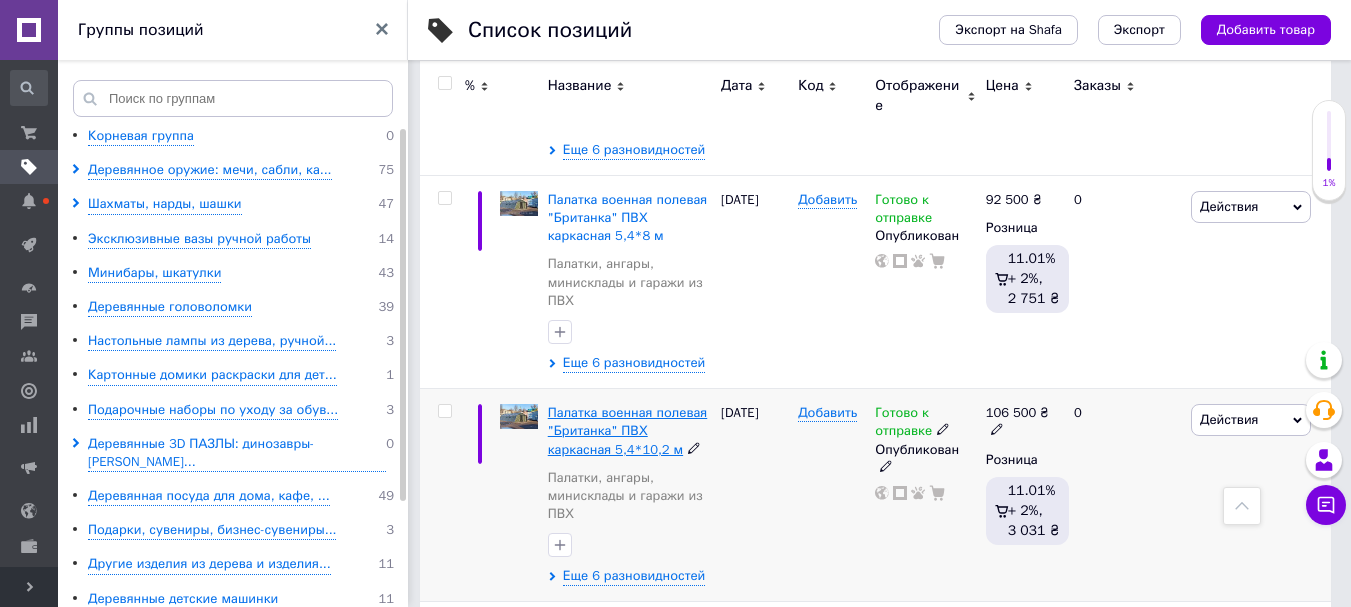 click on "Палатка военная полевая "Британка" ПВХ каркасная 5,4*10,2 м" at bounding box center (628, 430) 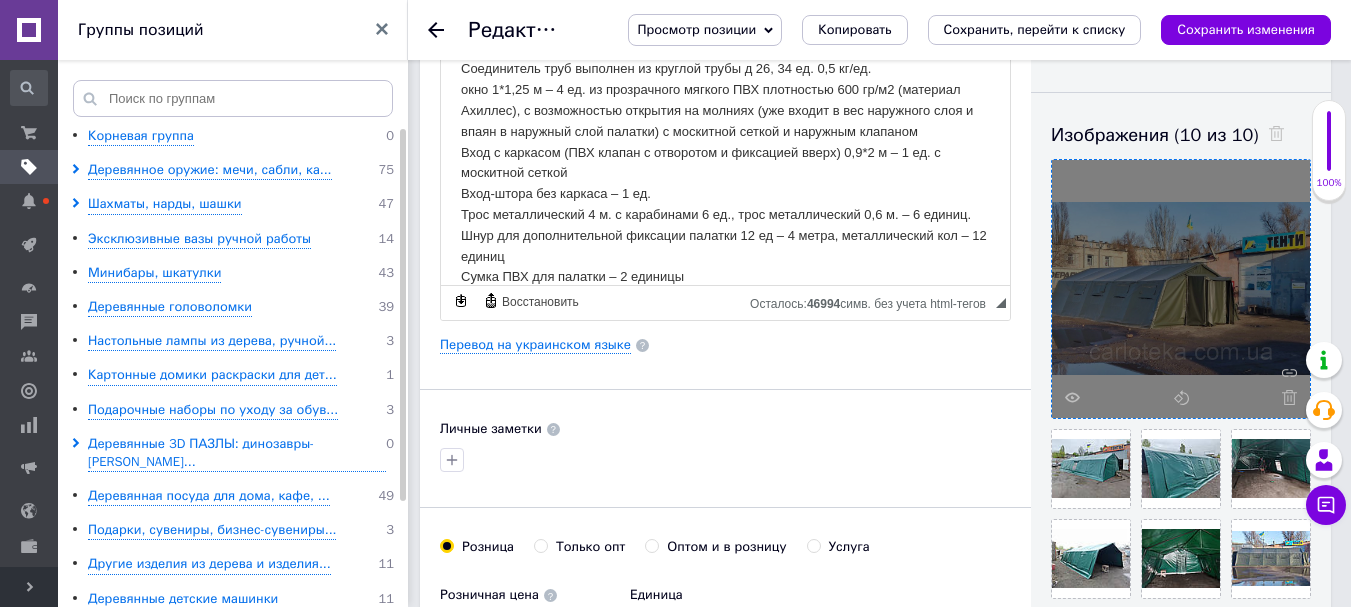 scroll, scrollTop: 400, scrollLeft: 0, axis: vertical 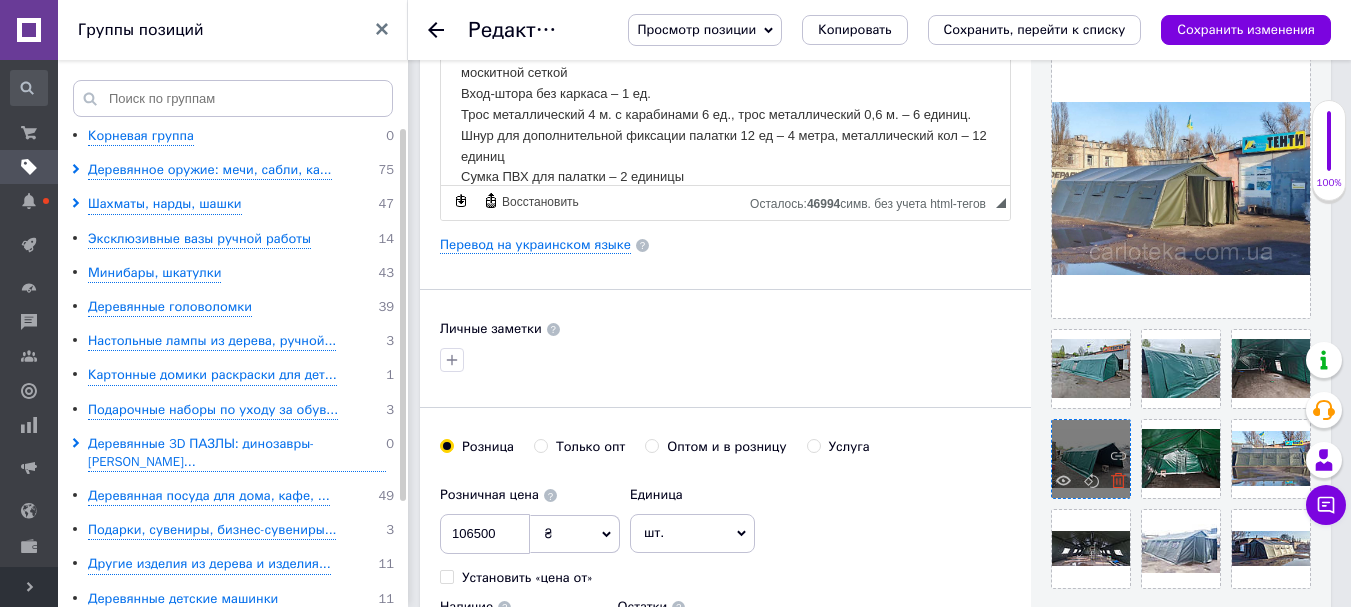 click 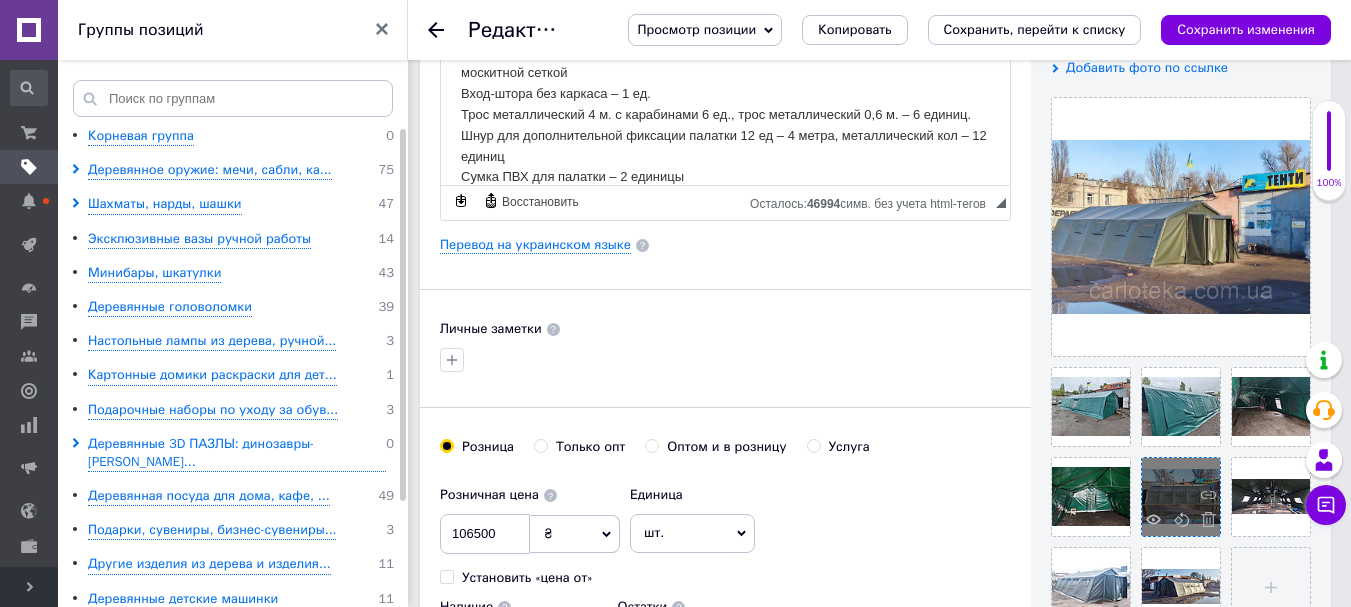 scroll, scrollTop: 500, scrollLeft: 0, axis: vertical 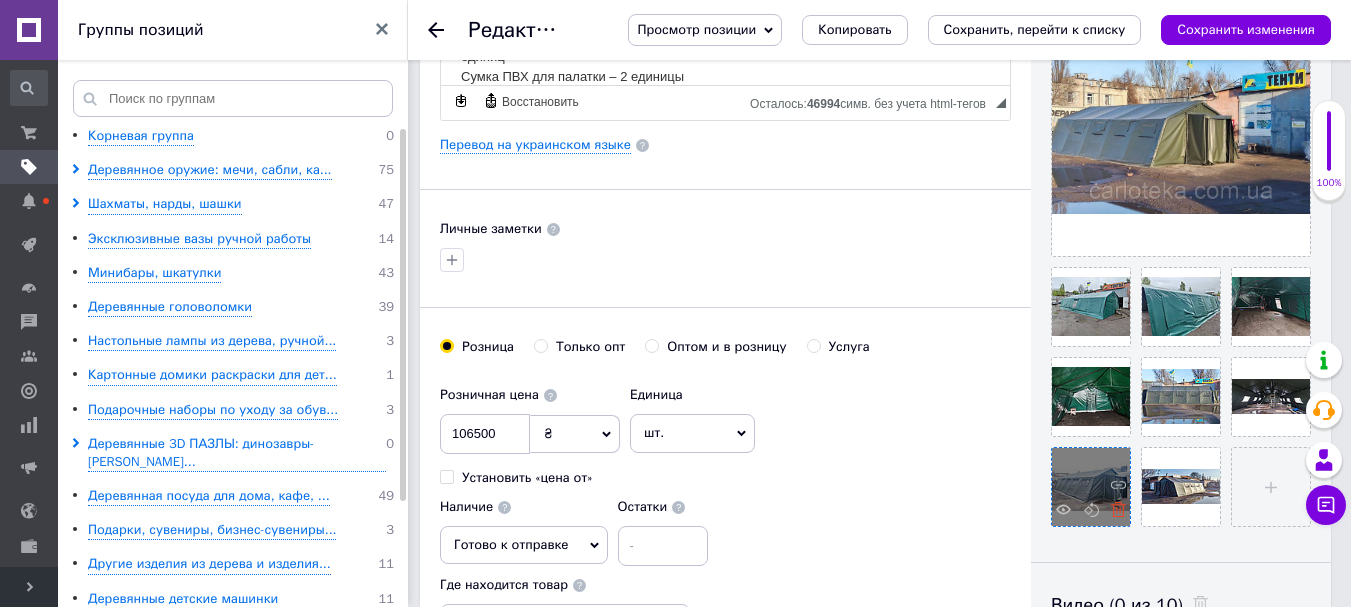 click 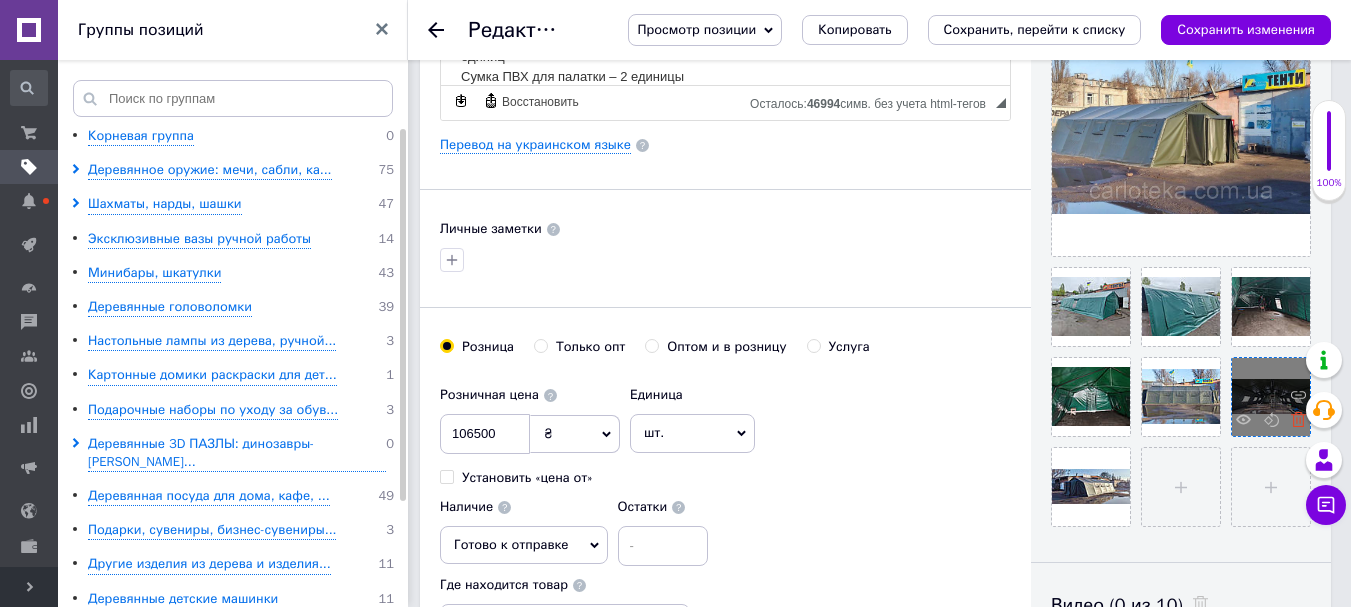 click 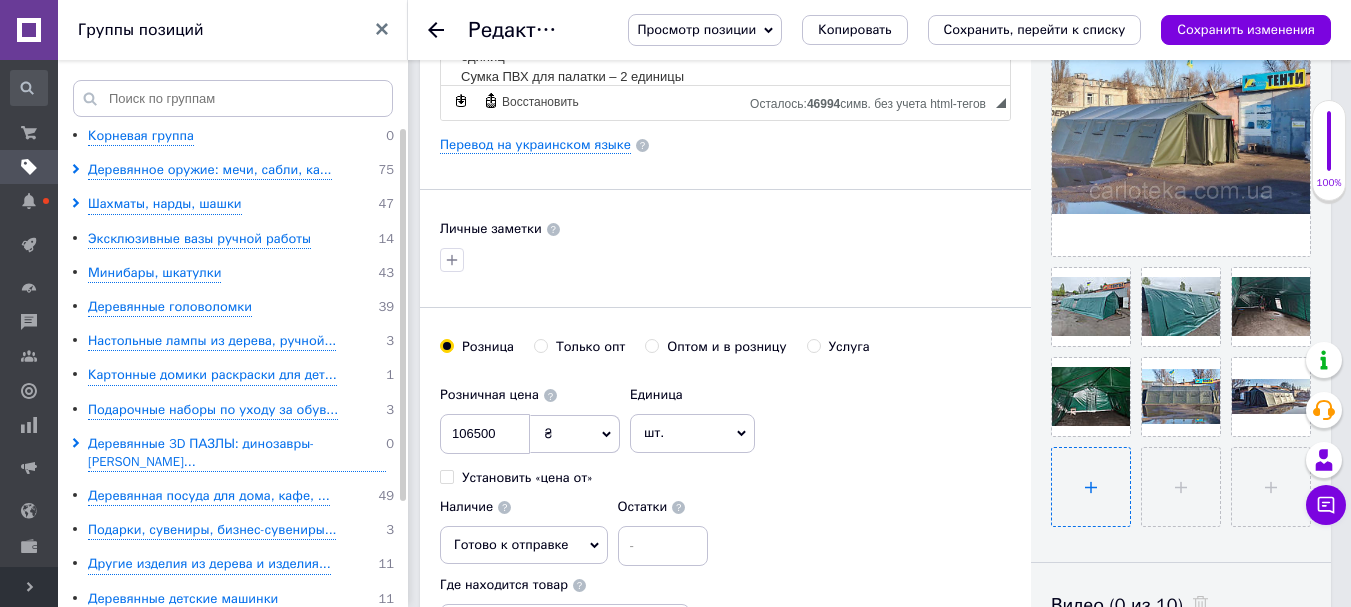 click at bounding box center (1091, 487) 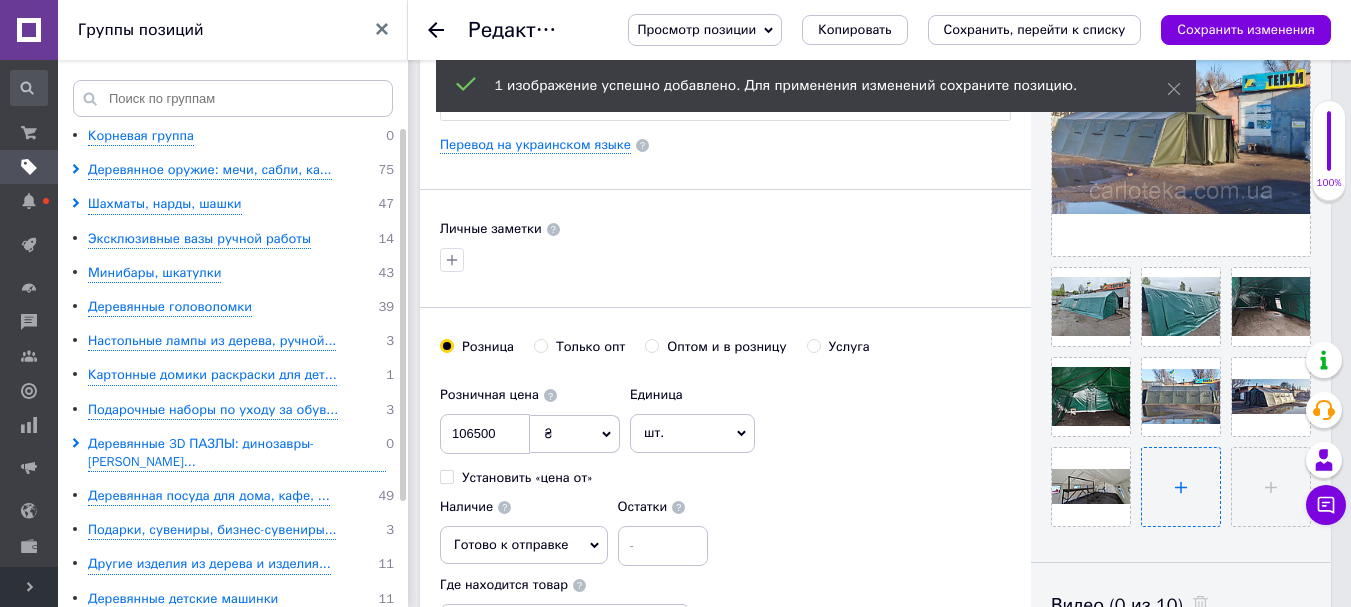click at bounding box center (1181, 487) 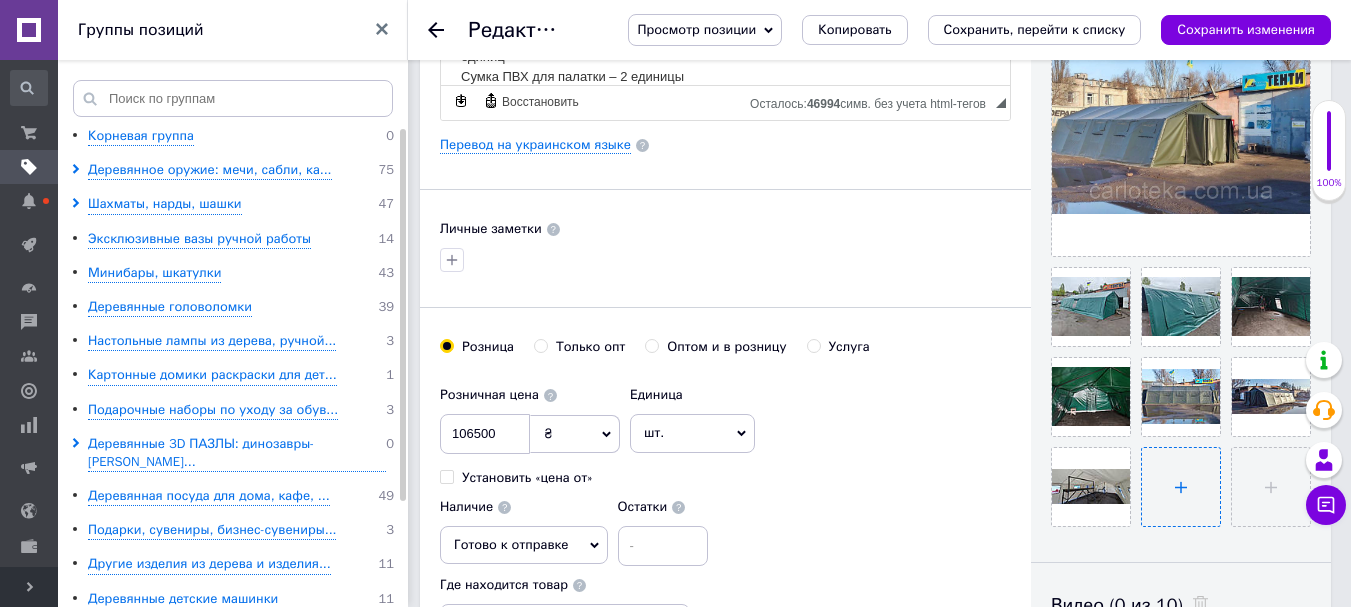 type on "C:\fakepath\IMG_20250522_130859.jpg" 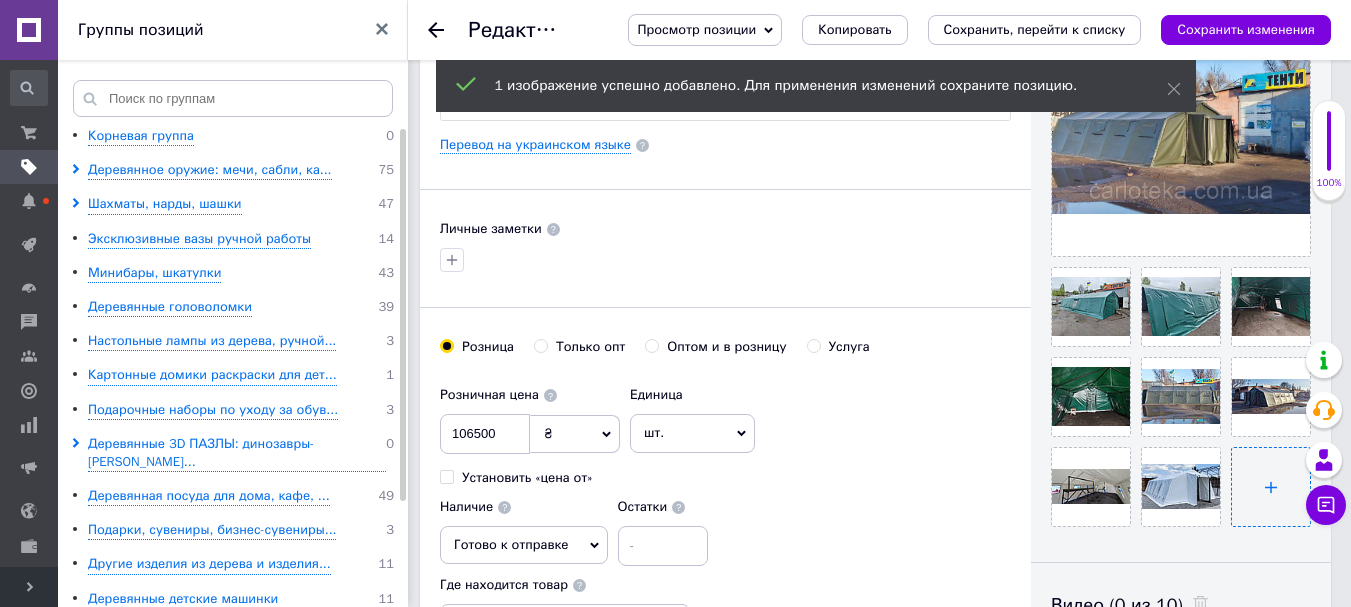 click at bounding box center (1271, 487) 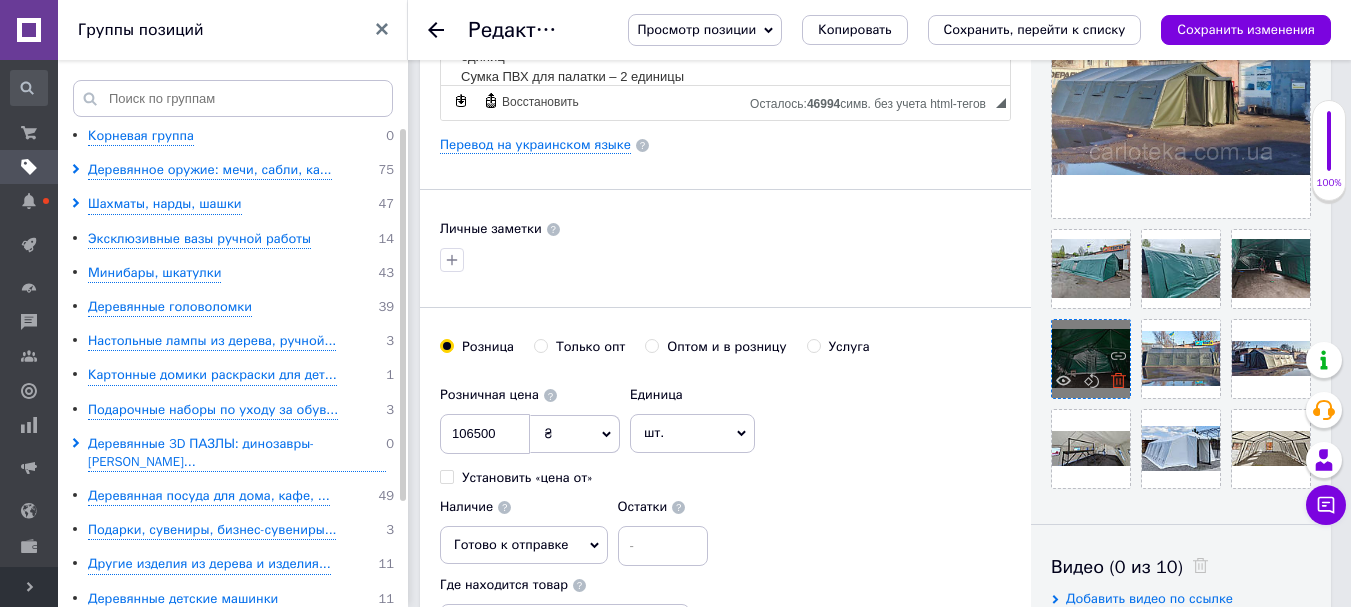click 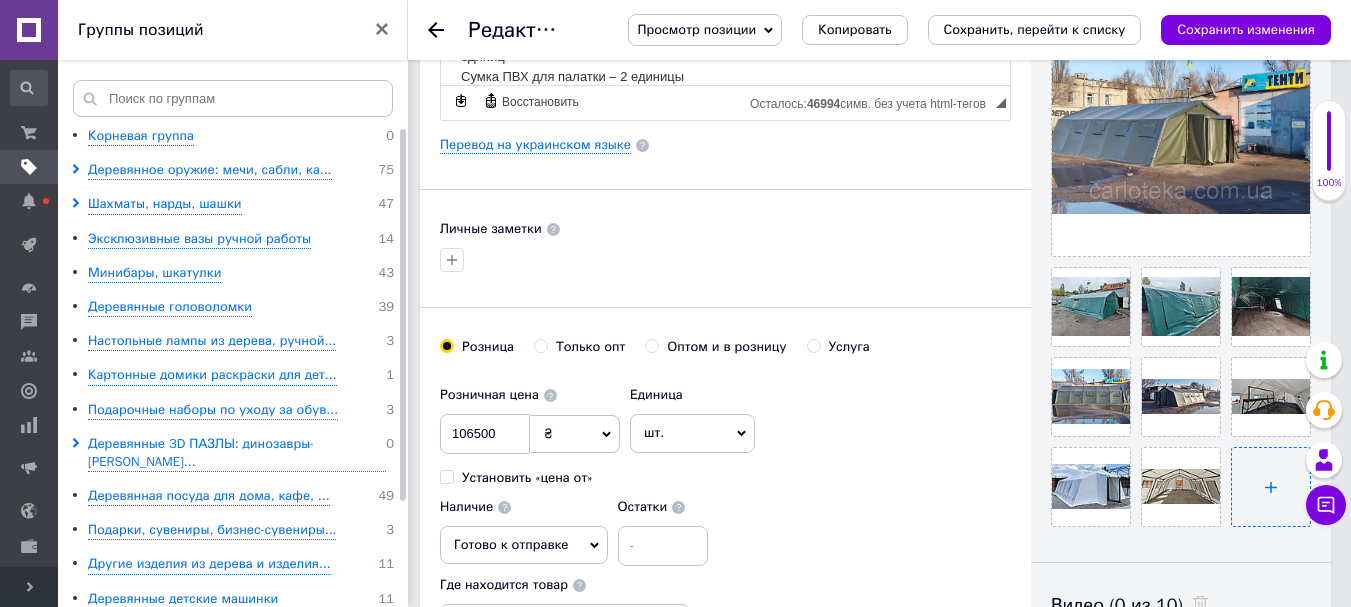 click at bounding box center (1271, 487) 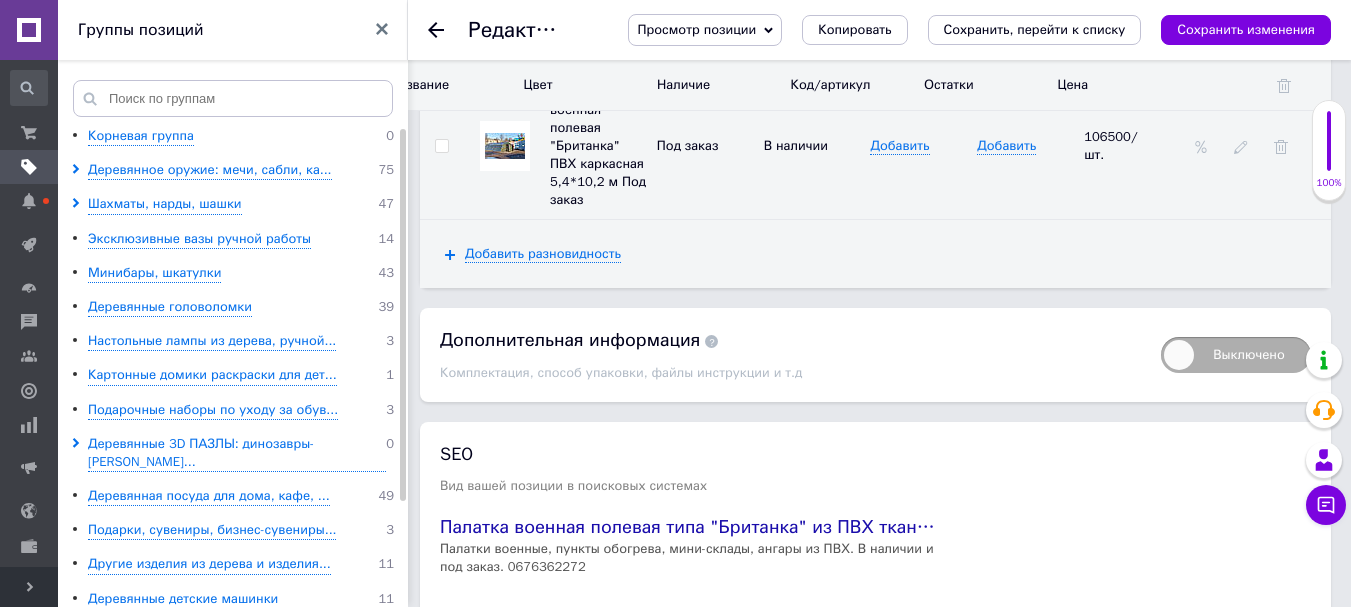 scroll, scrollTop: 3706, scrollLeft: 0, axis: vertical 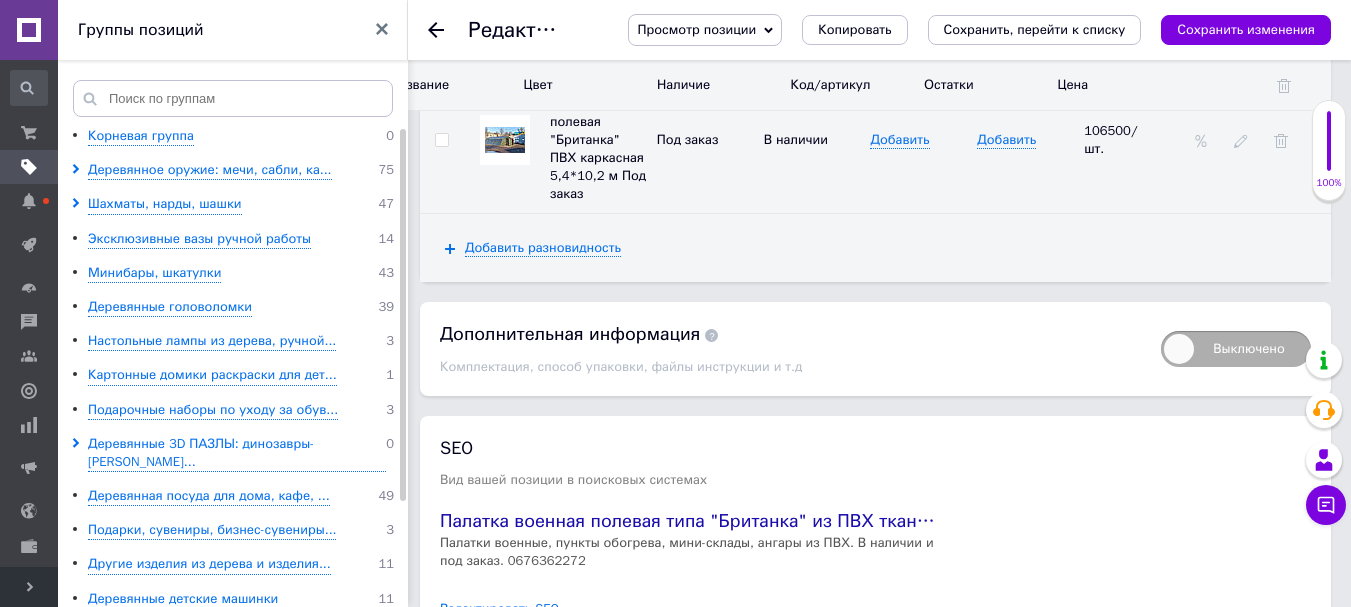 click on "Сохранить изменения" at bounding box center [510, 689] 